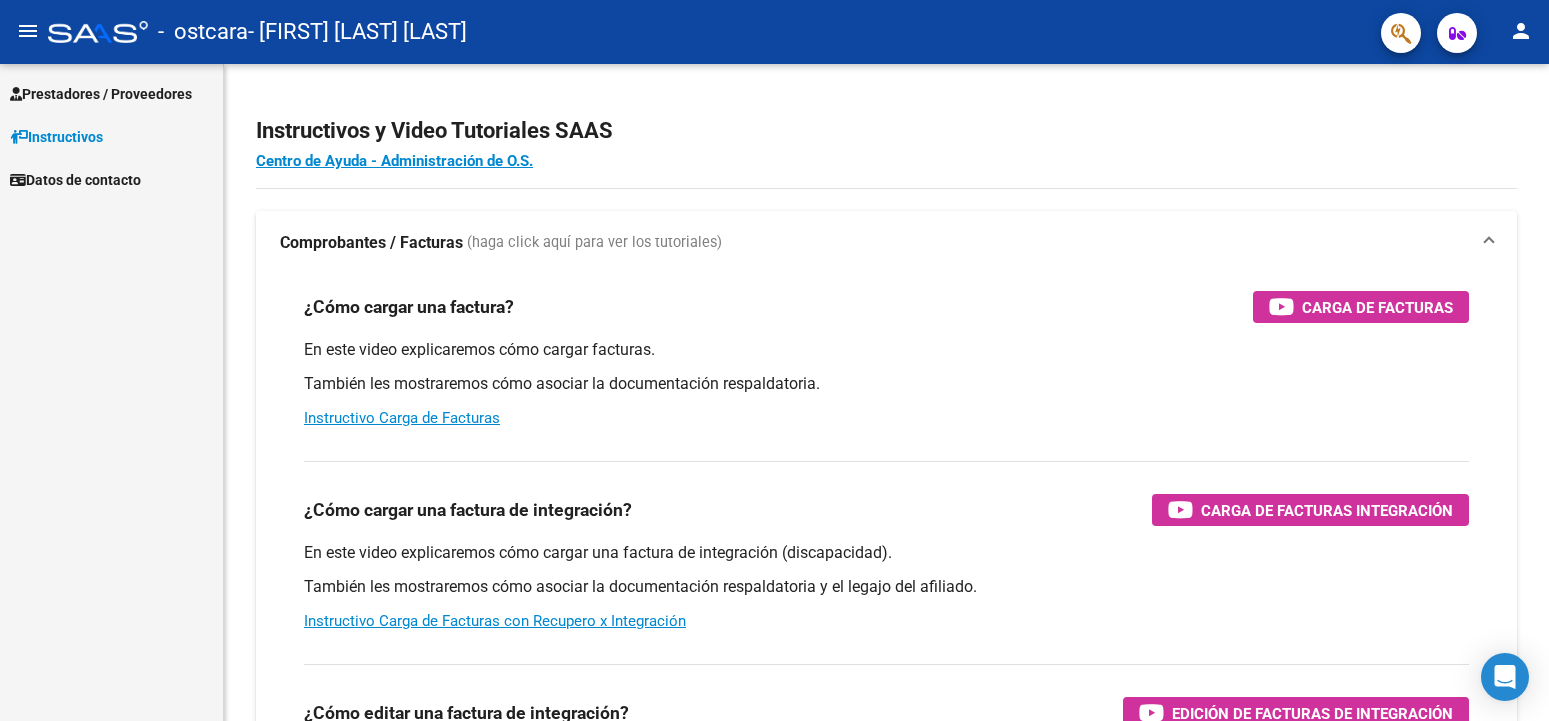 scroll, scrollTop: 0, scrollLeft: 0, axis: both 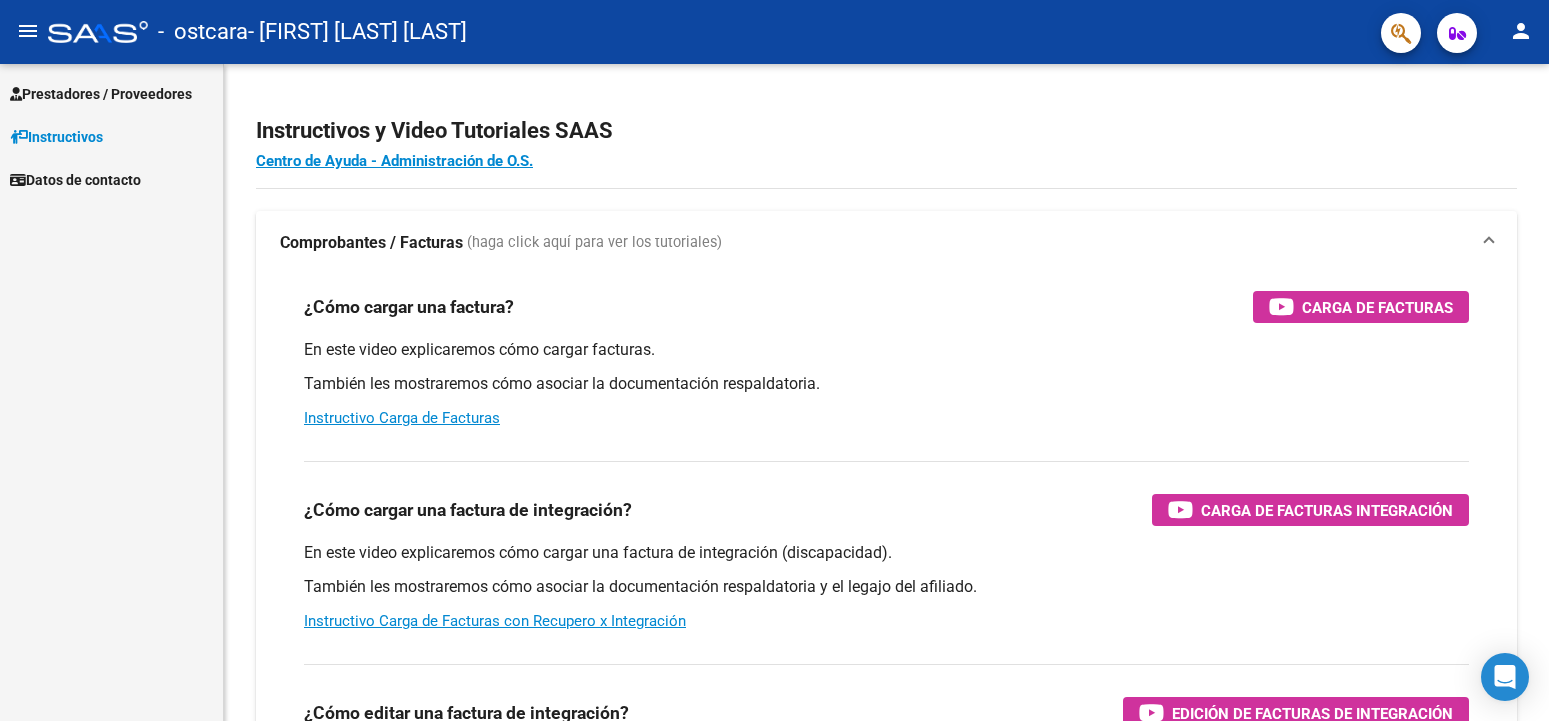 click on "Prestadores / Proveedores" at bounding box center (101, 94) 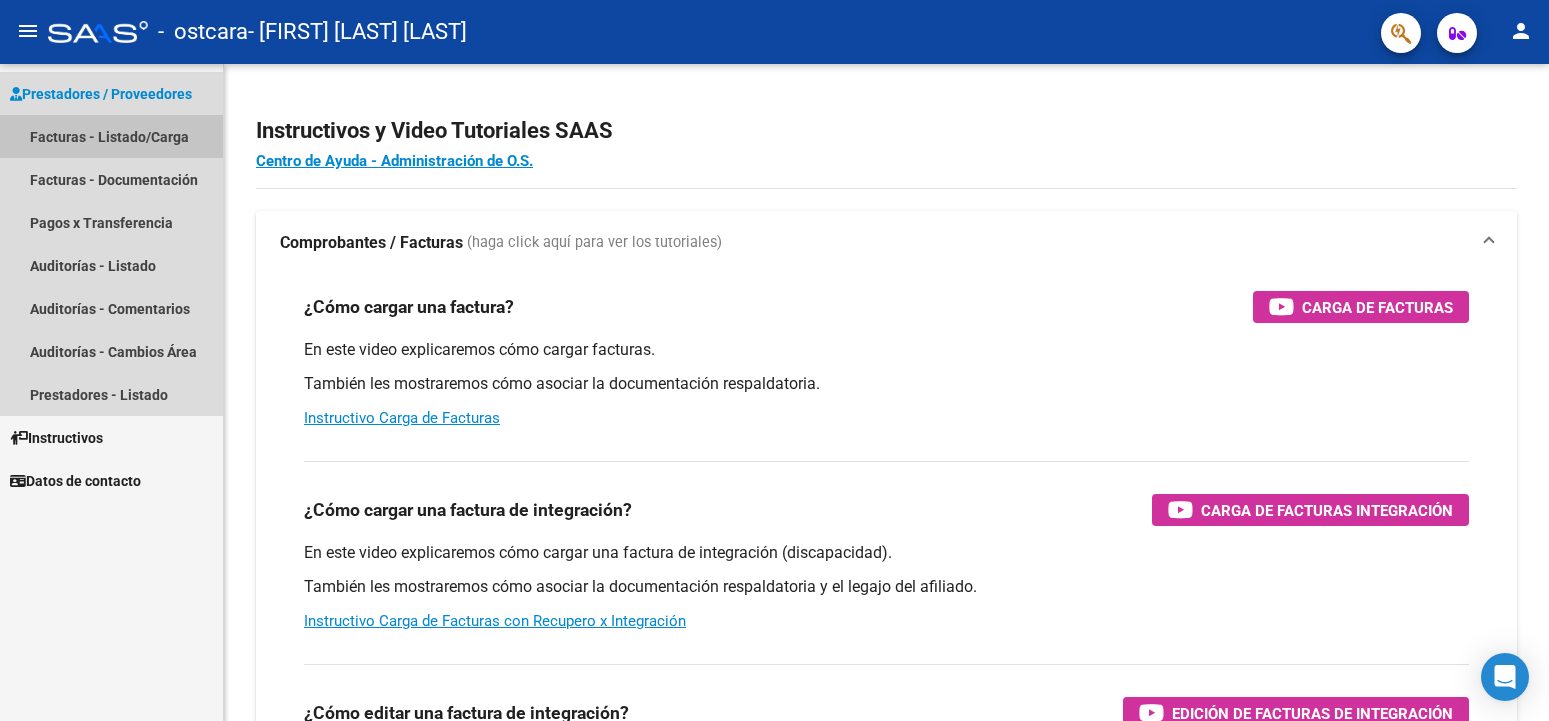 click on "Facturas - Listado/Carga" at bounding box center (111, 136) 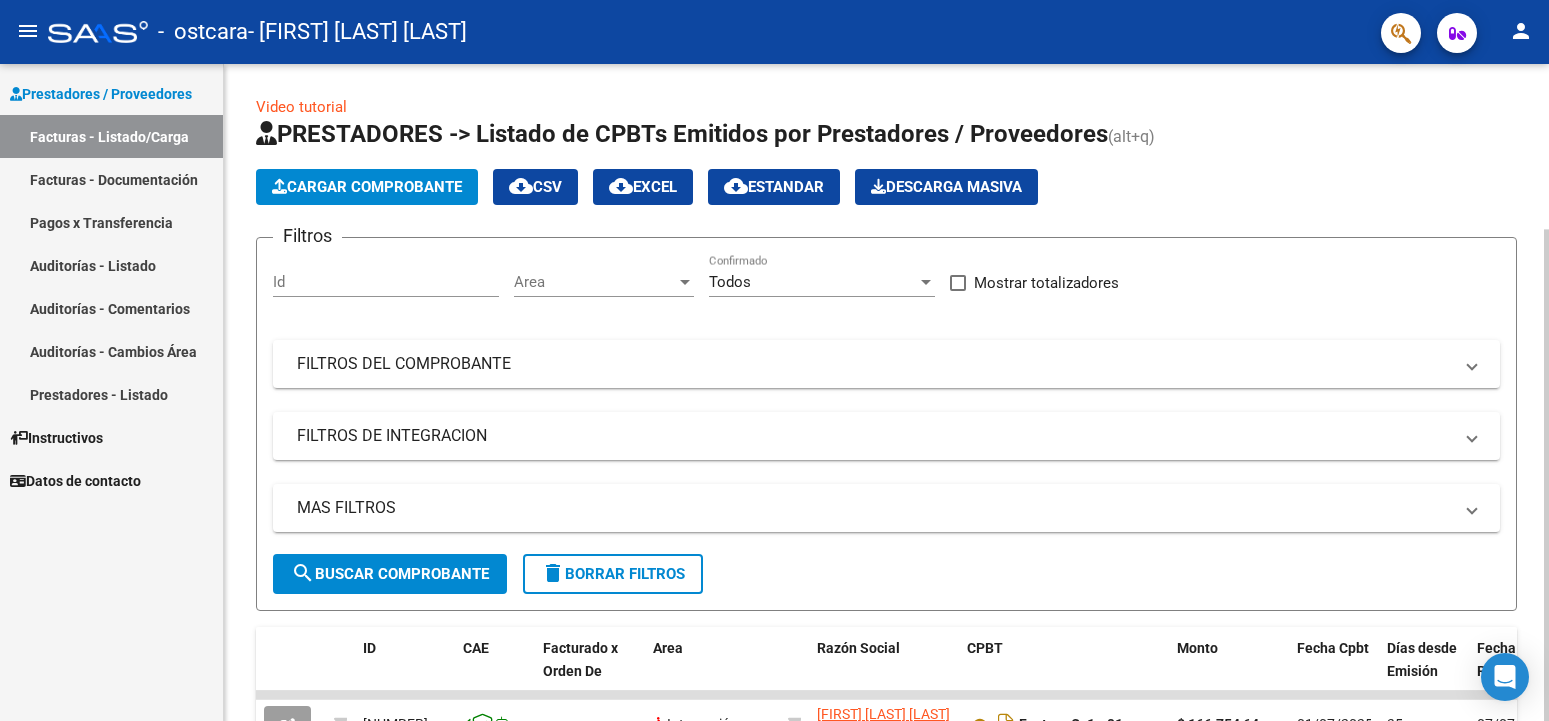 click on "Cargar Comprobante" 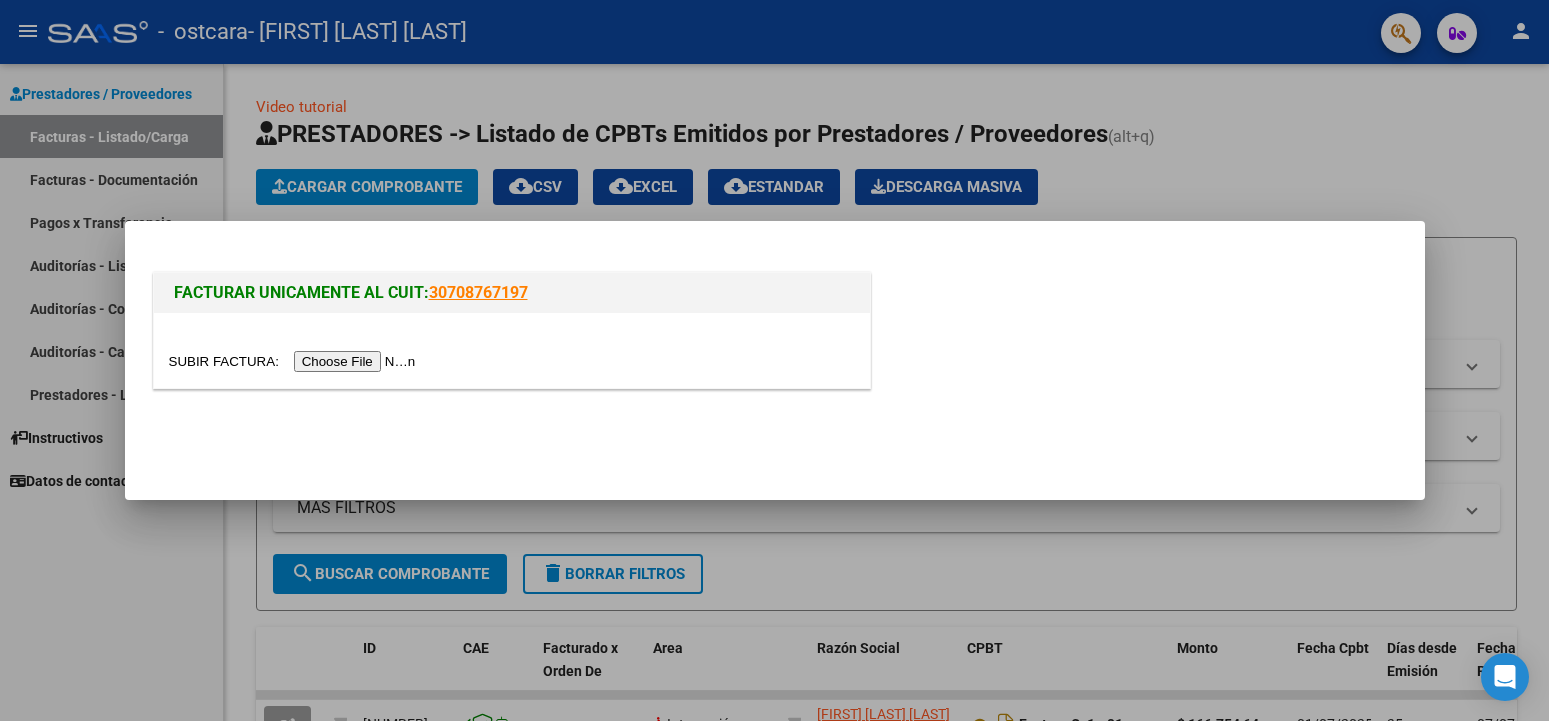 click at bounding box center [295, 361] 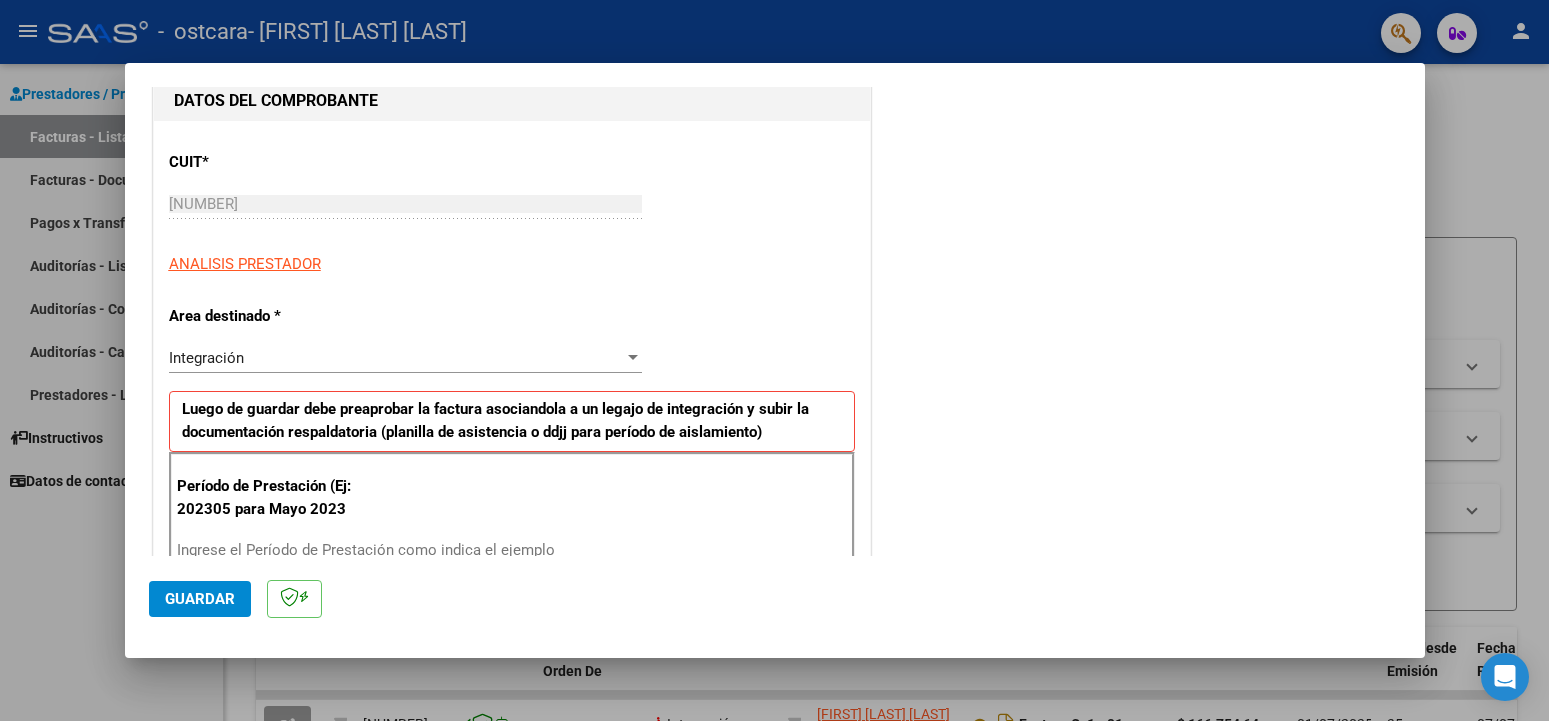 scroll, scrollTop: 324, scrollLeft: 0, axis: vertical 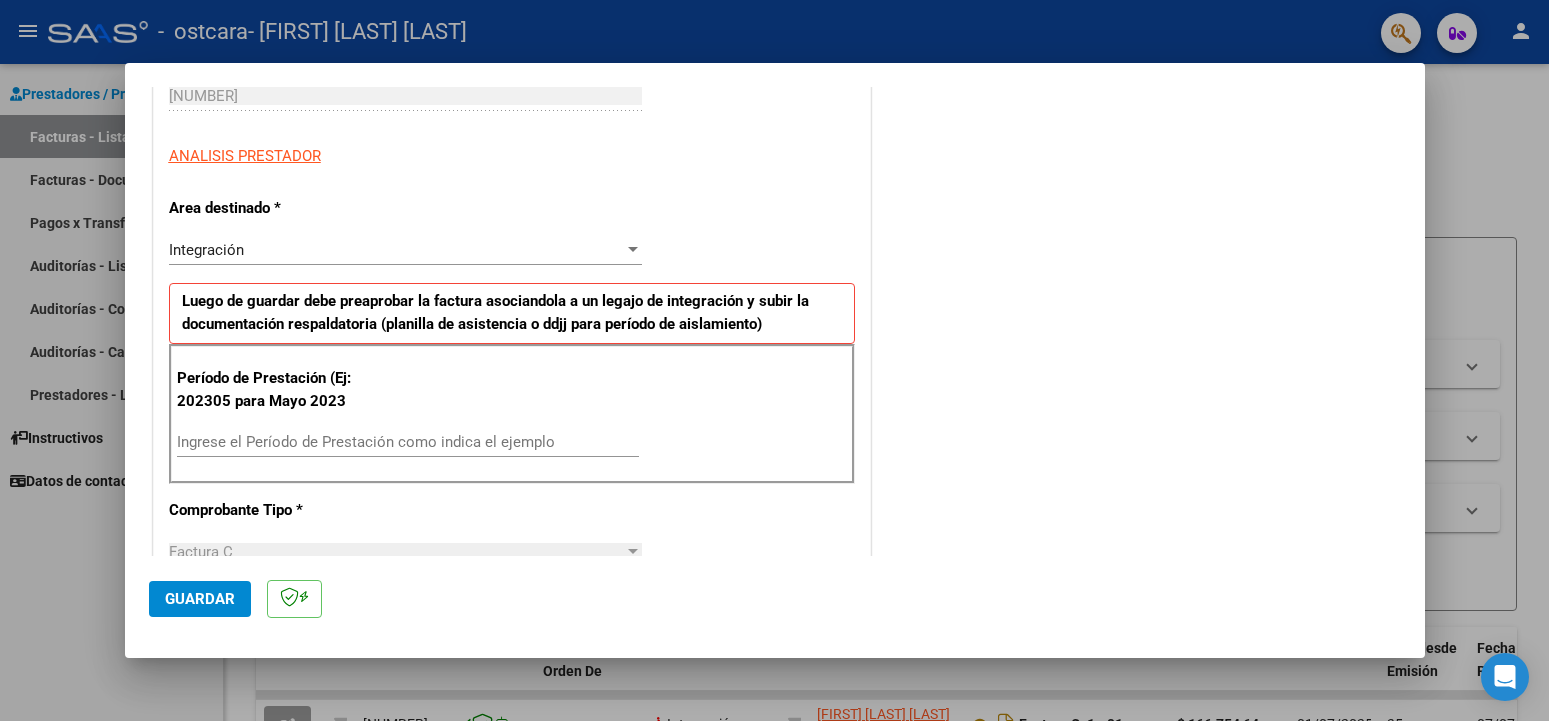 click on "Ingrese el Período de Prestación como indica el ejemplo" at bounding box center (408, 442) 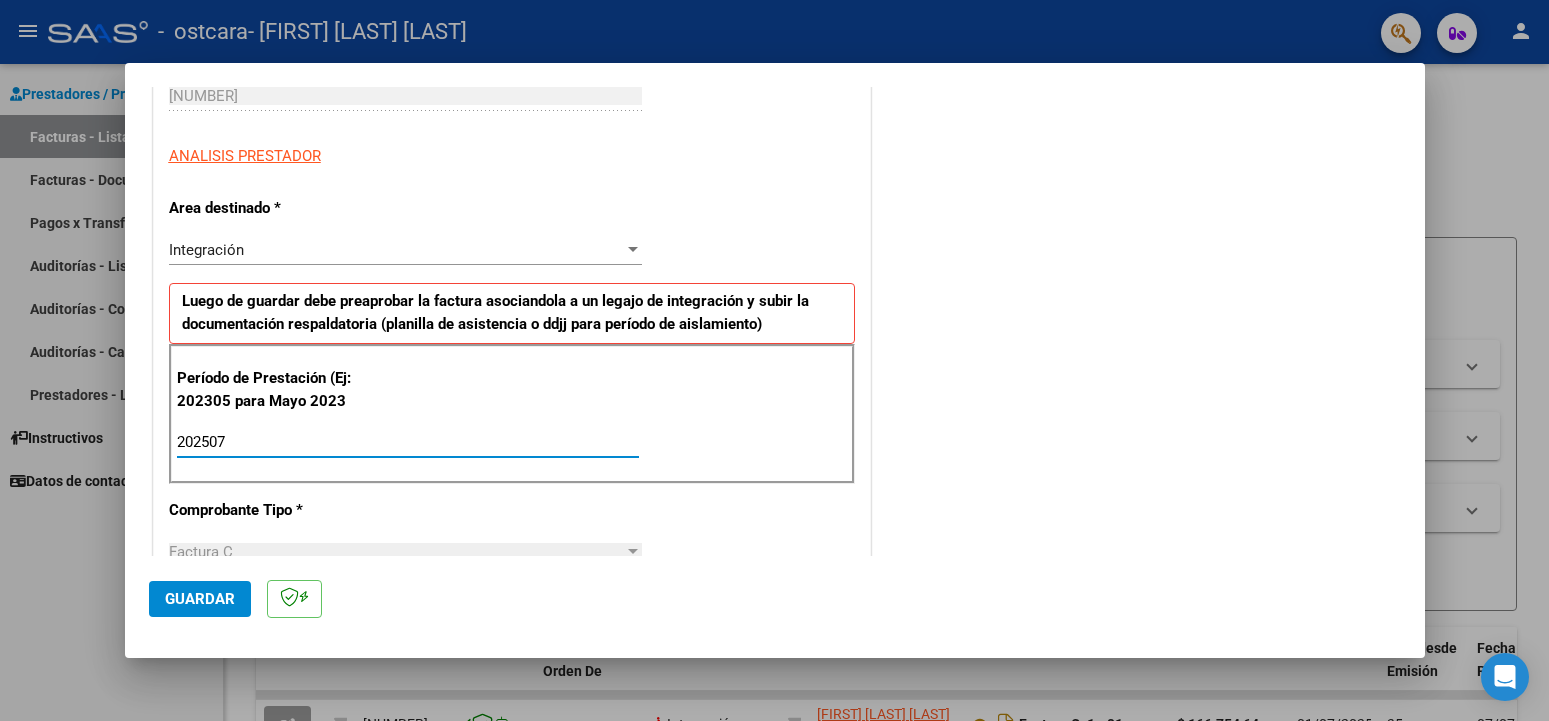 type on "202507" 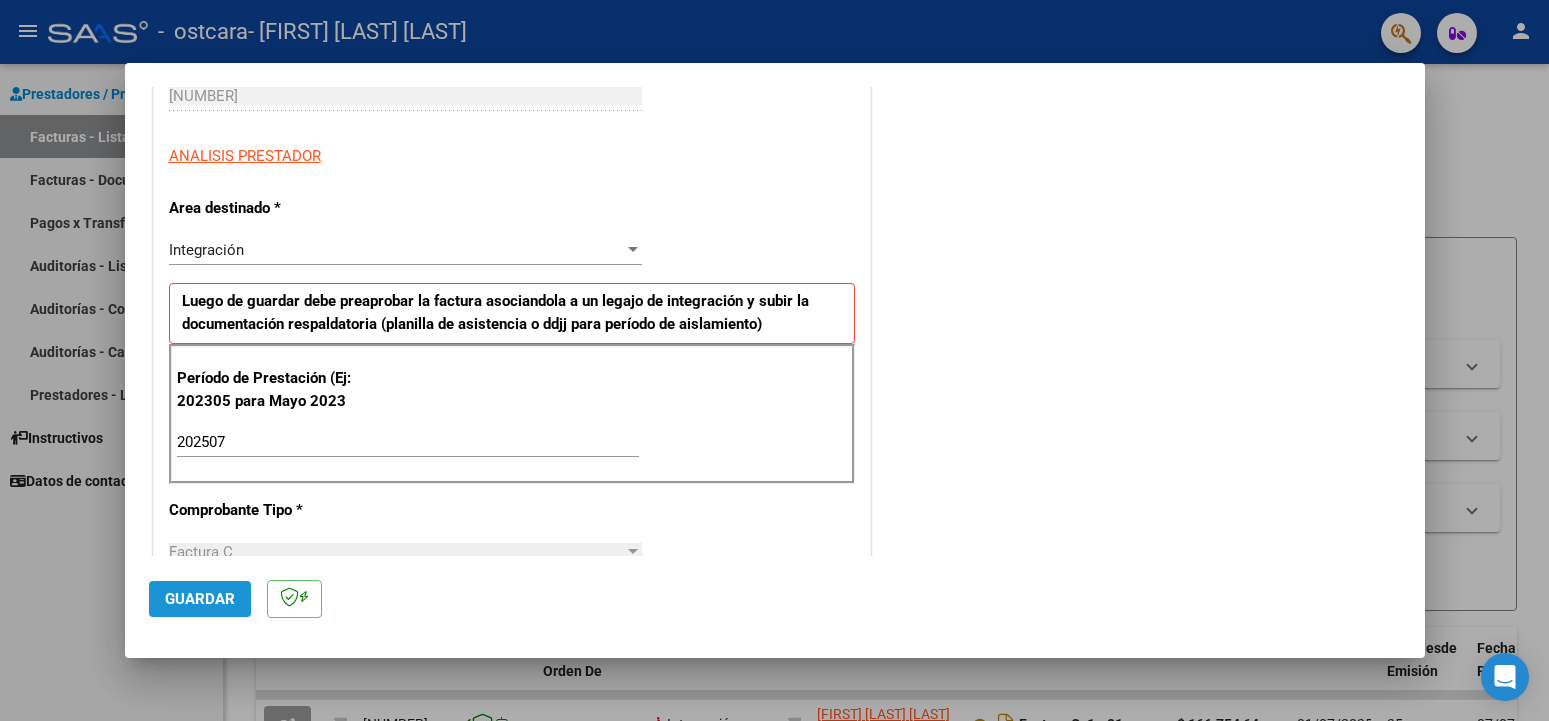 click on "Guardar" 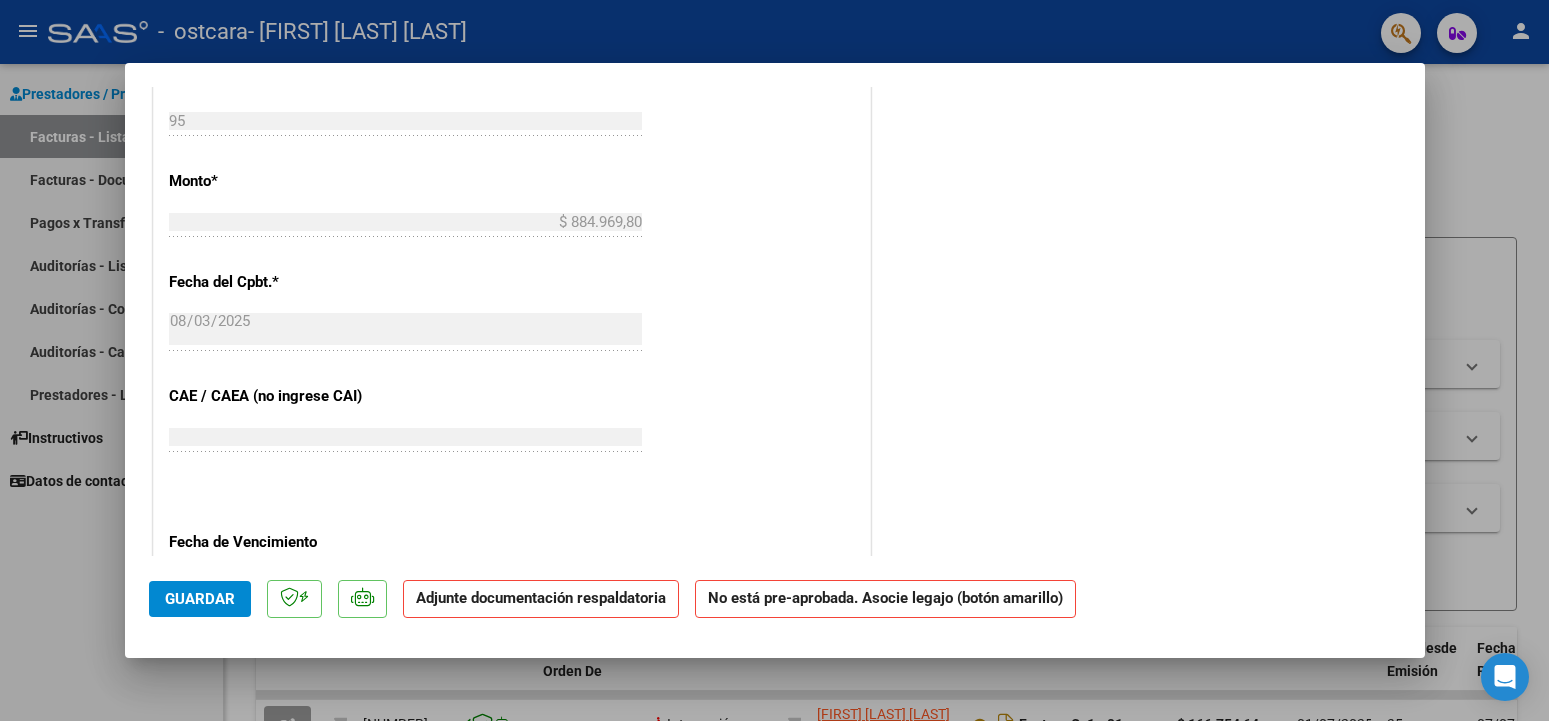 scroll, scrollTop: 1080, scrollLeft: 0, axis: vertical 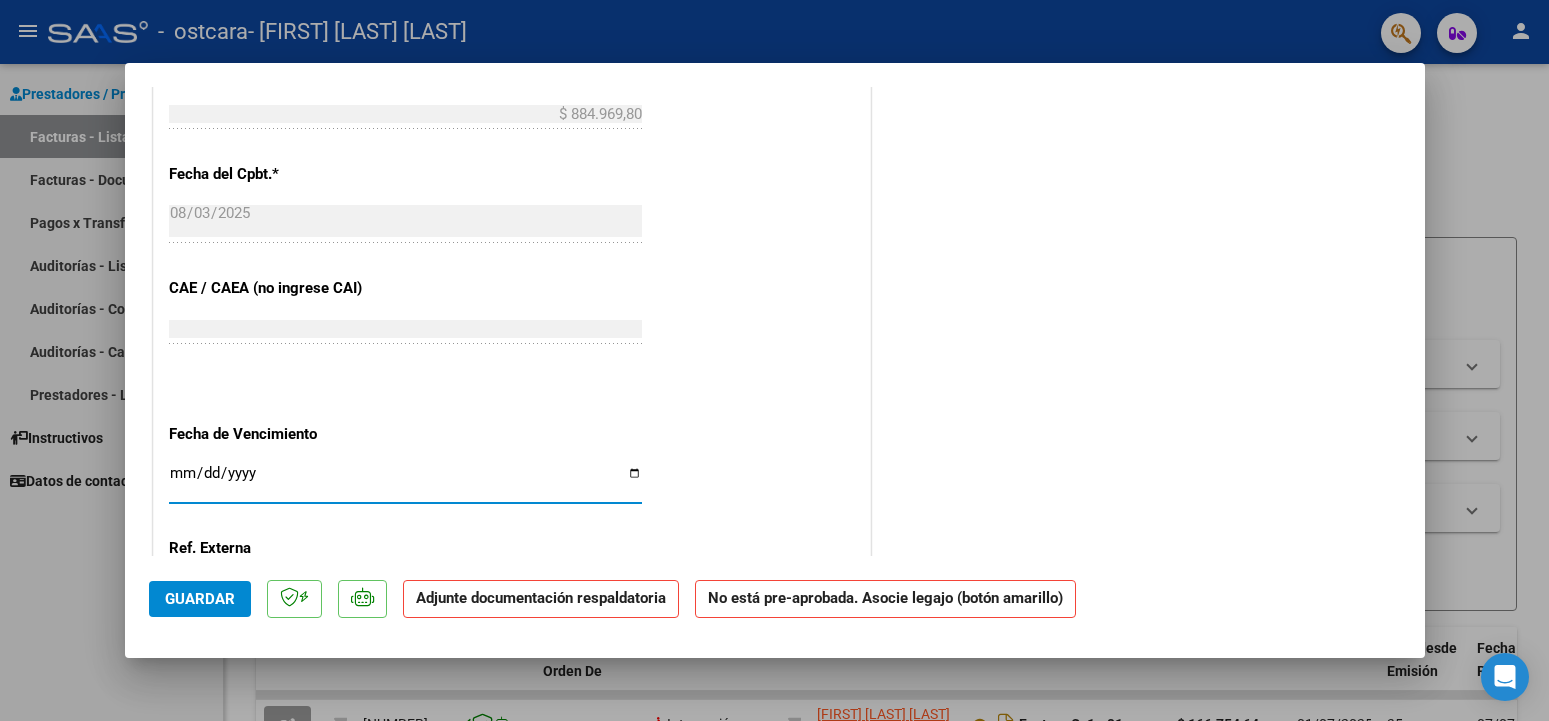 click on "Ingresar la fecha" at bounding box center [405, 481] 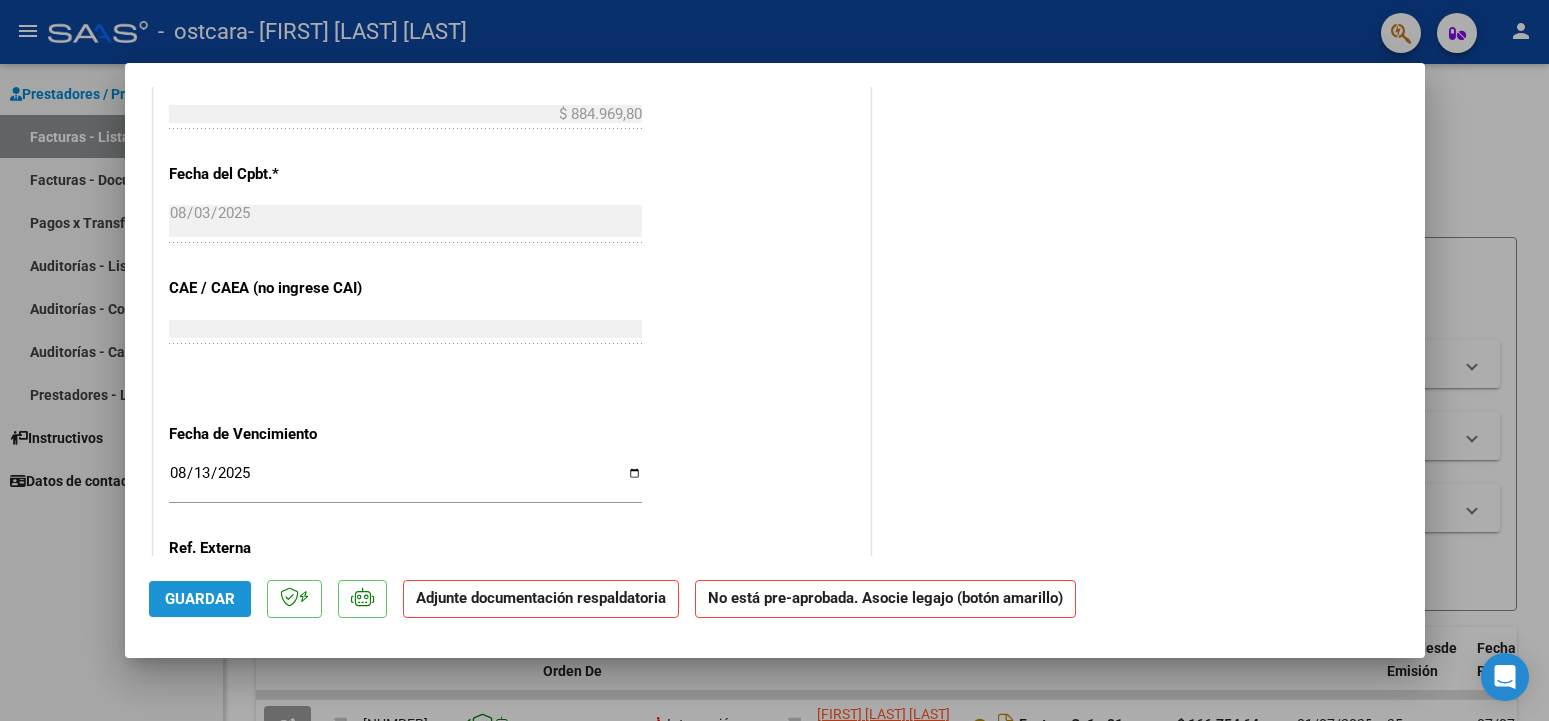 click on "Guardar" 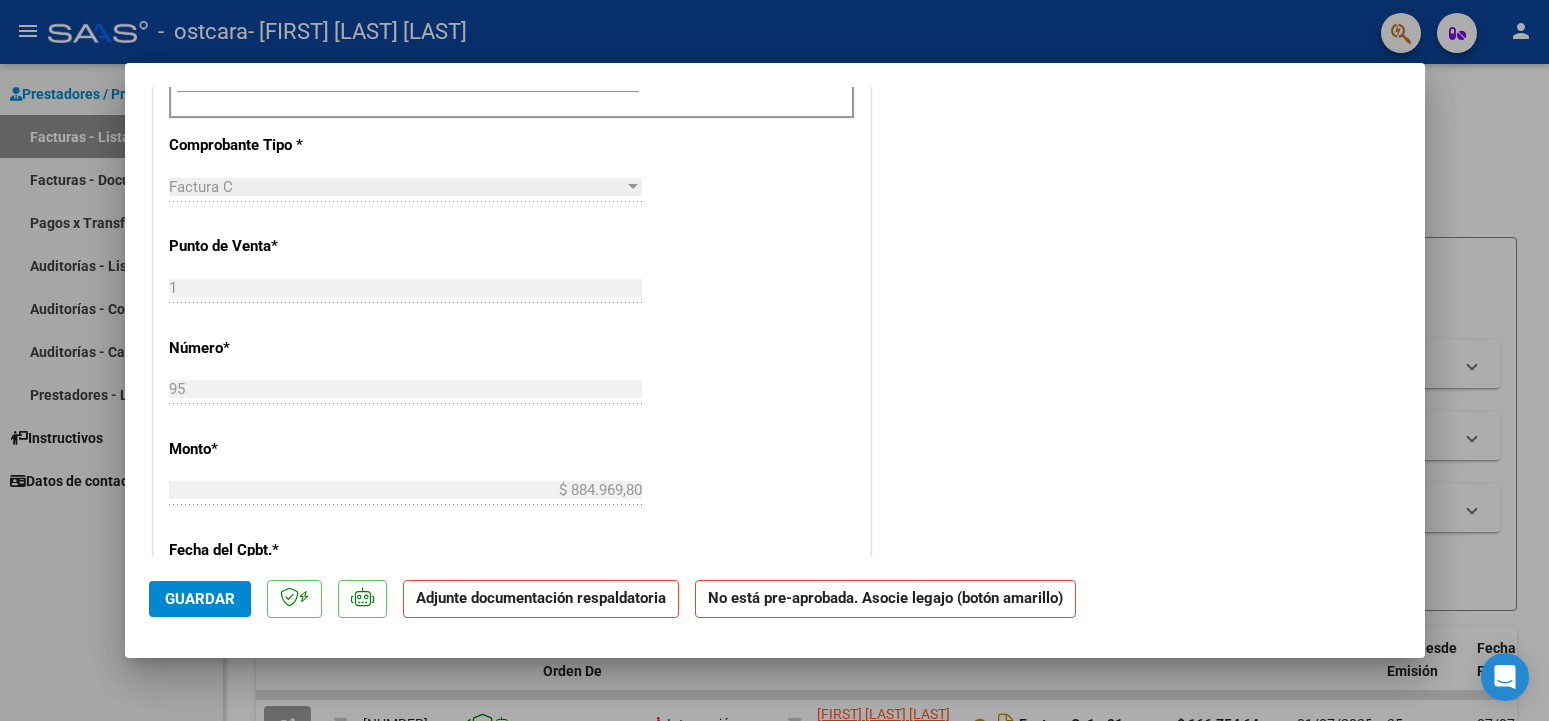 scroll, scrollTop: 0, scrollLeft: 0, axis: both 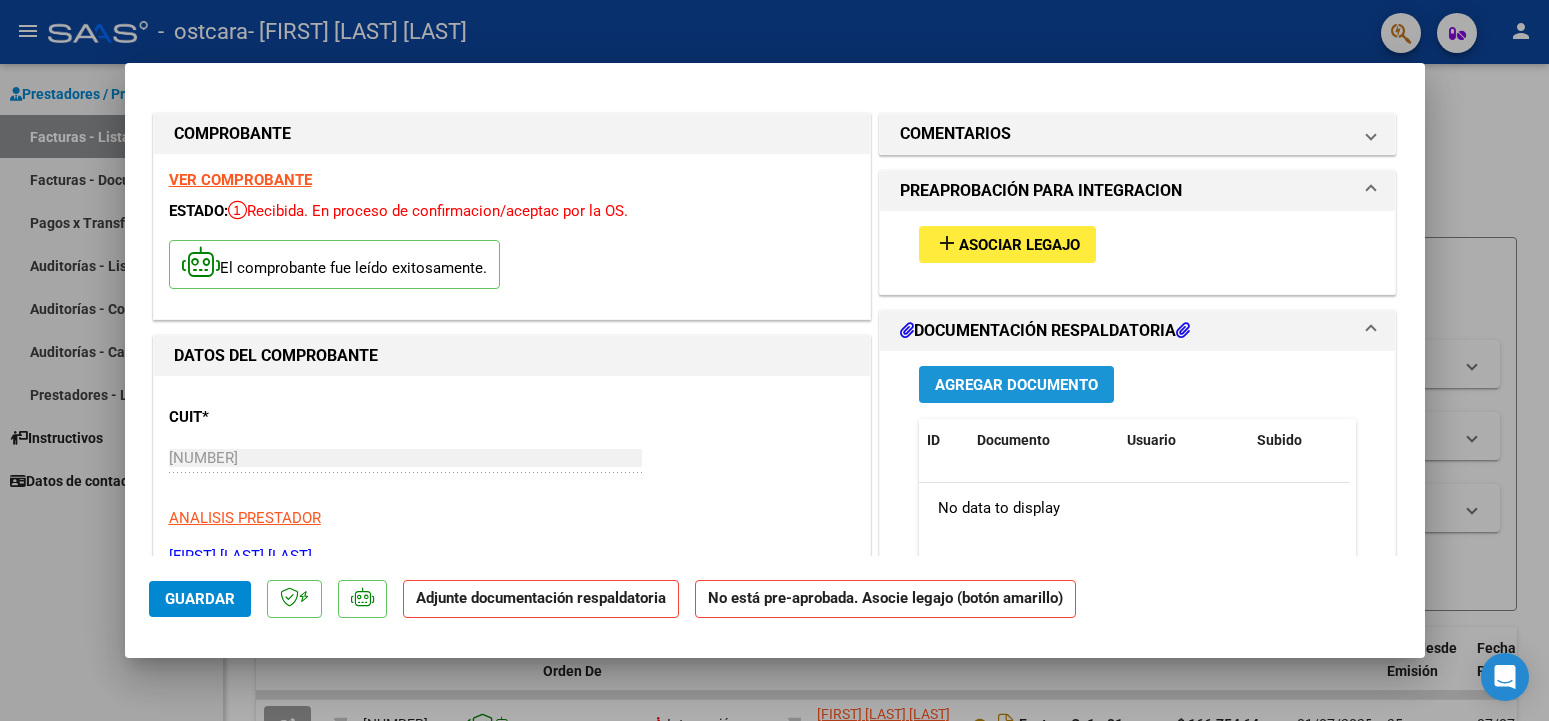 click on "Agregar Documento" at bounding box center (1016, 385) 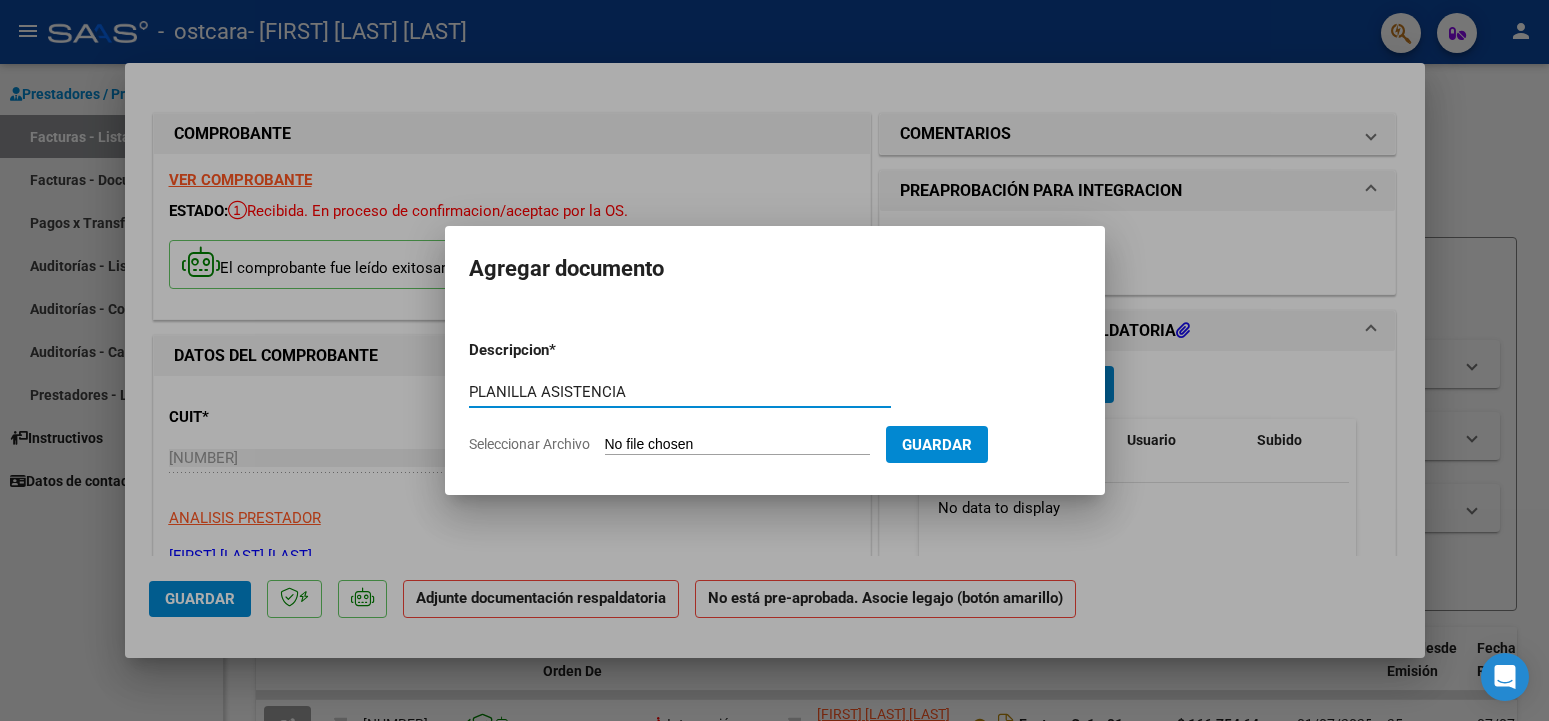 type on "PLANILLA ASISTENCIA" 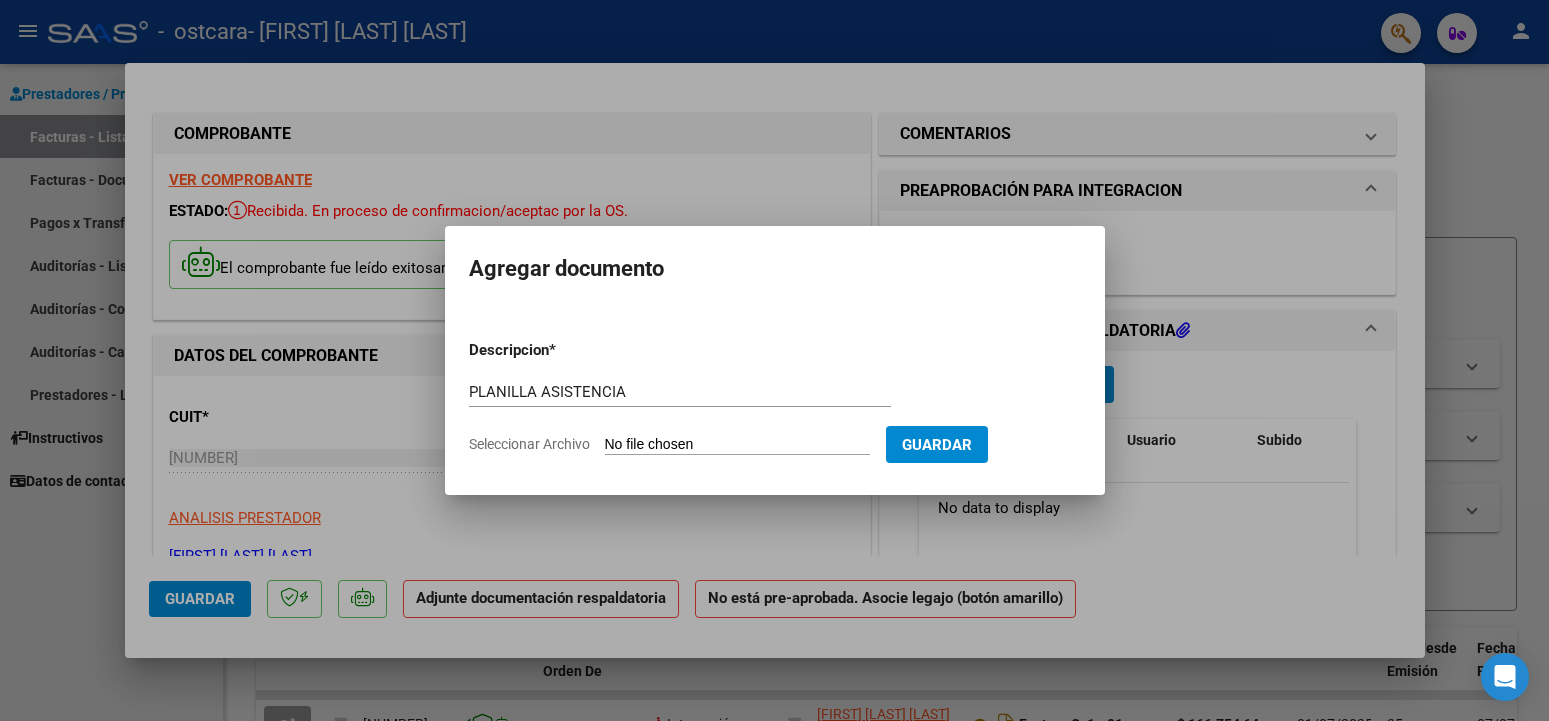 click on "Seleccionar Archivo" at bounding box center [737, 445] 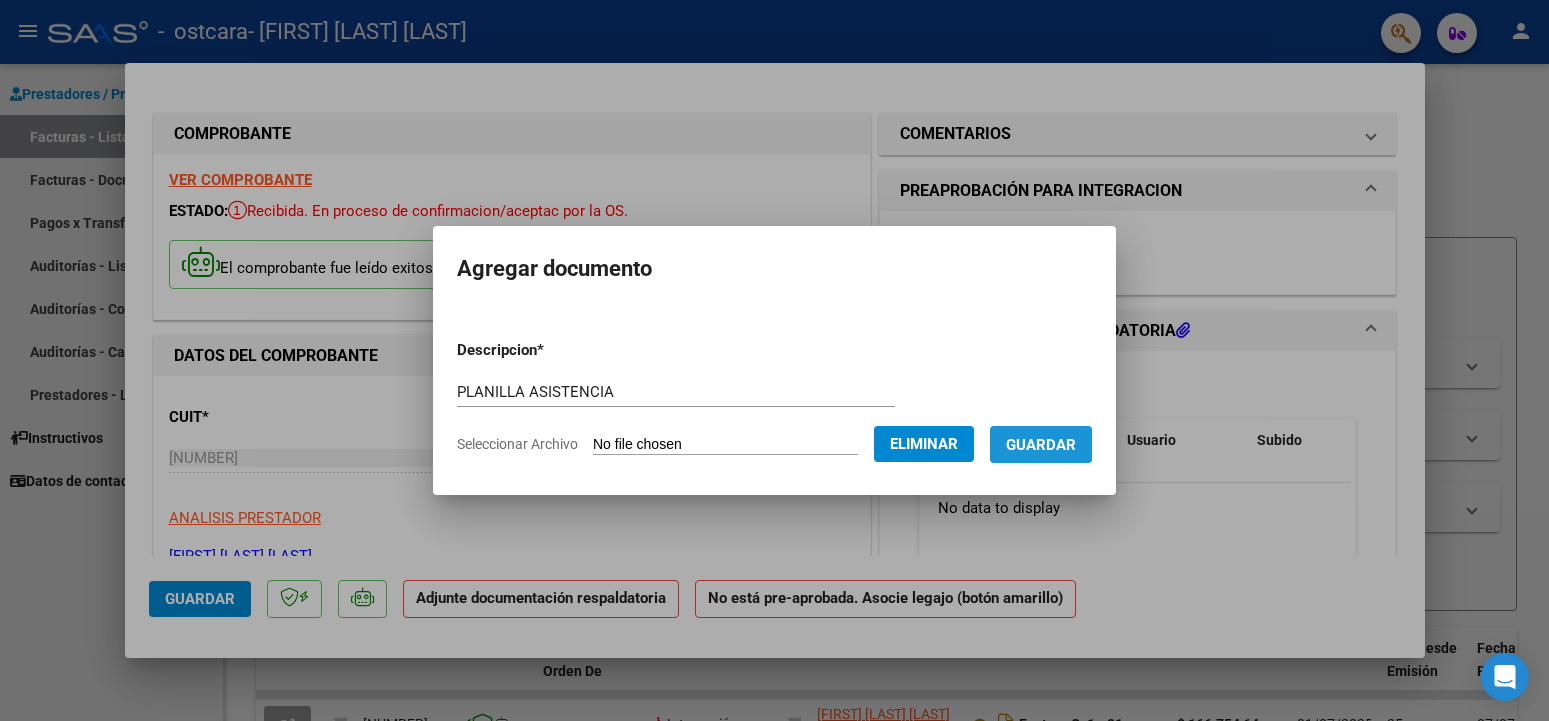 click on "Guardar" at bounding box center (1041, 445) 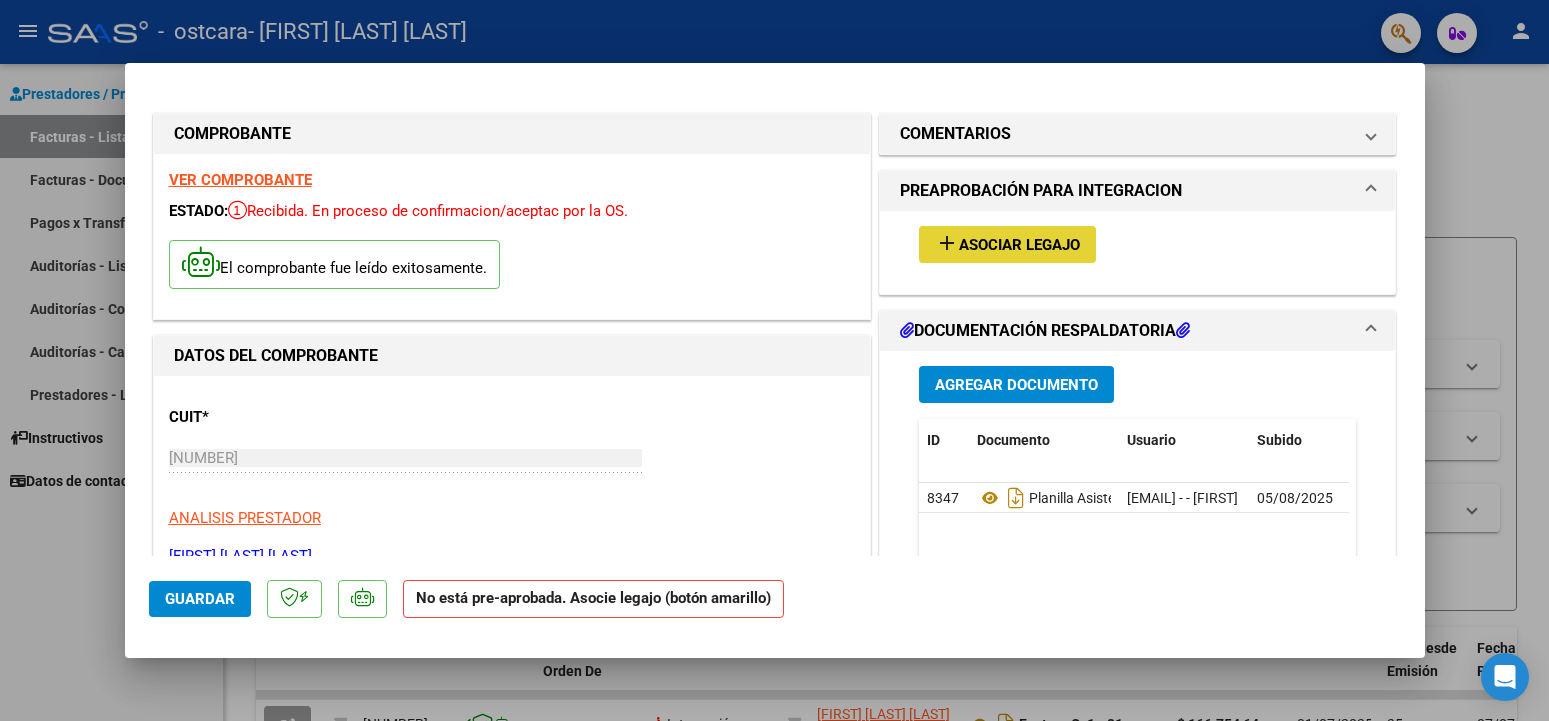 click on "Asociar Legajo" at bounding box center (1019, 245) 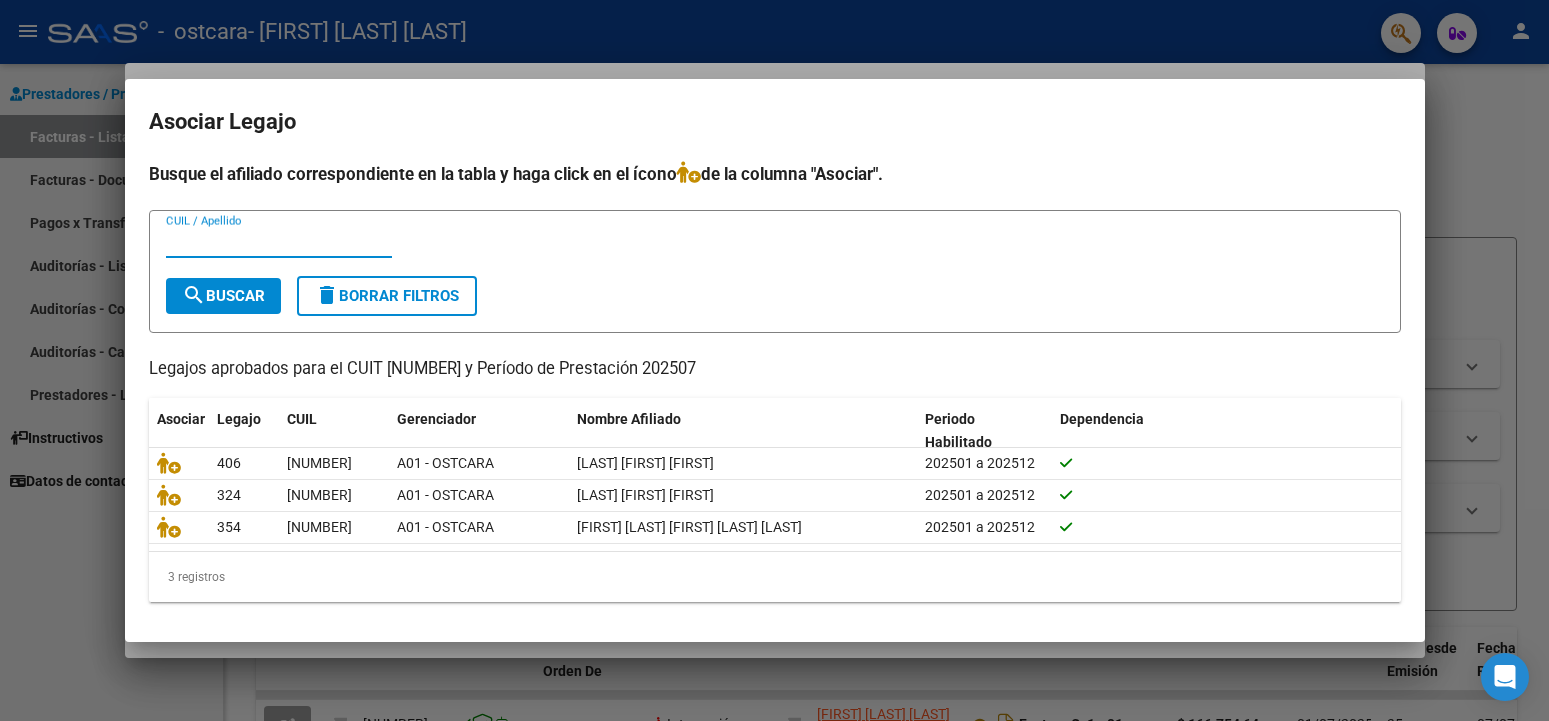 click at bounding box center (774, 360) 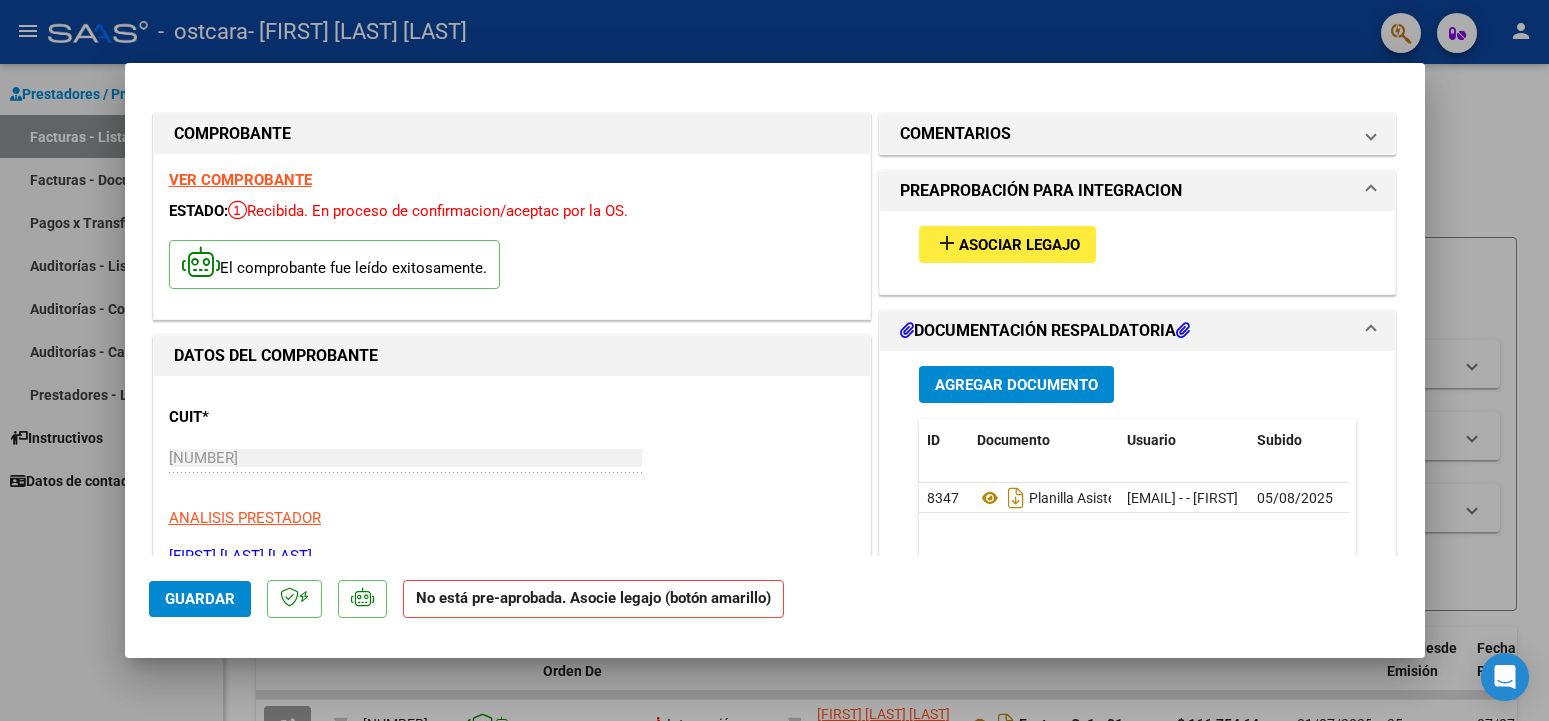 click at bounding box center [774, 360] 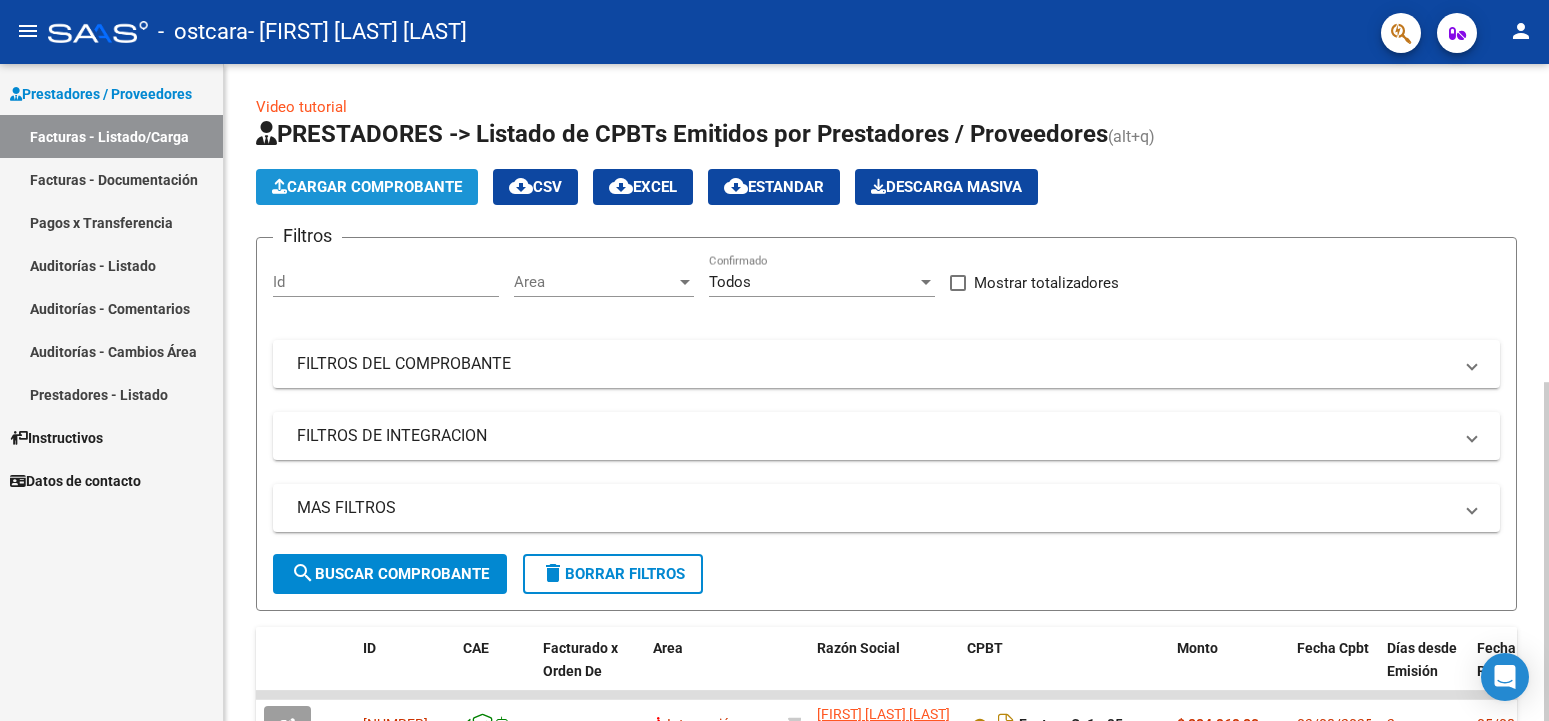 click on "Cargar Comprobante" 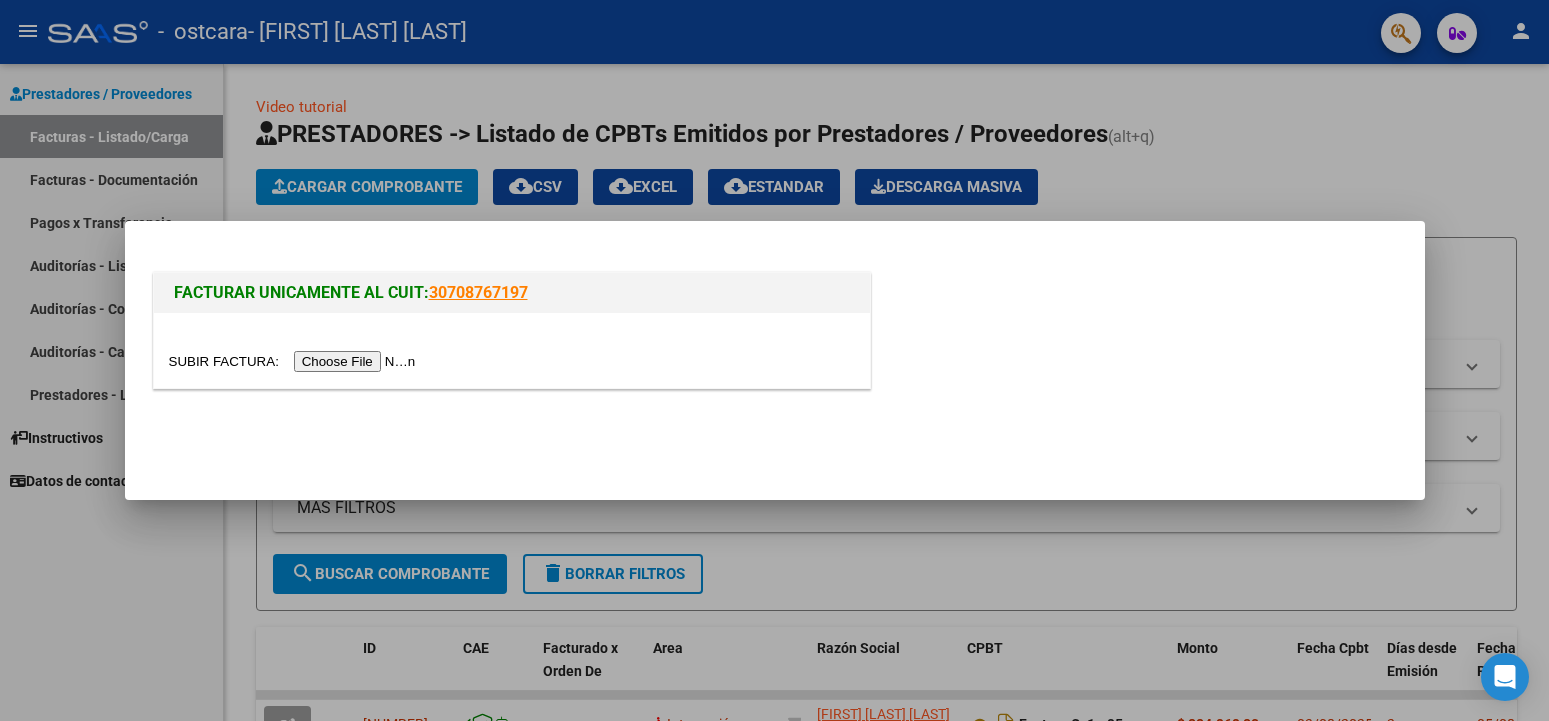 click at bounding box center [295, 361] 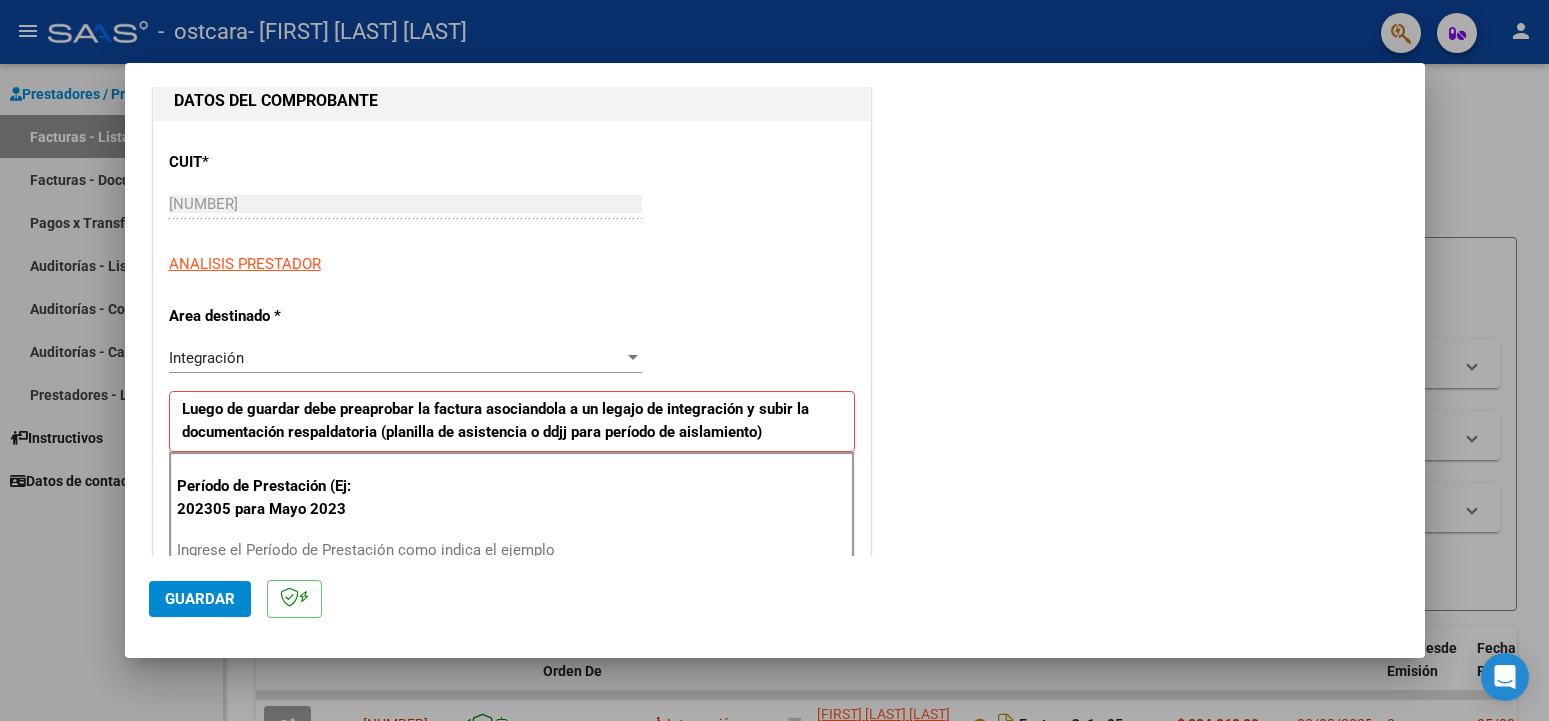 scroll, scrollTop: 324, scrollLeft: 0, axis: vertical 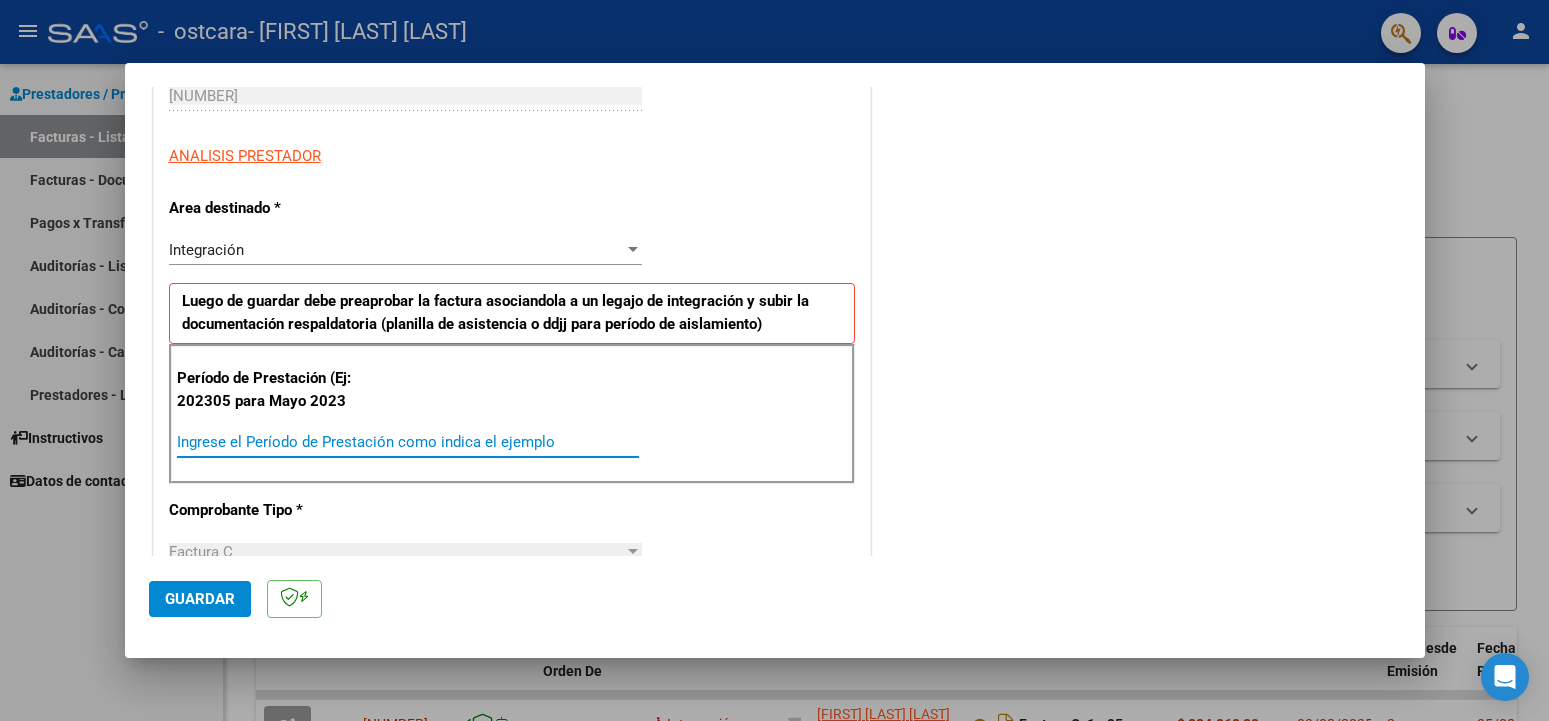 click on "Ingrese el Período de Prestación como indica el ejemplo" at bounding box center (408, 442) 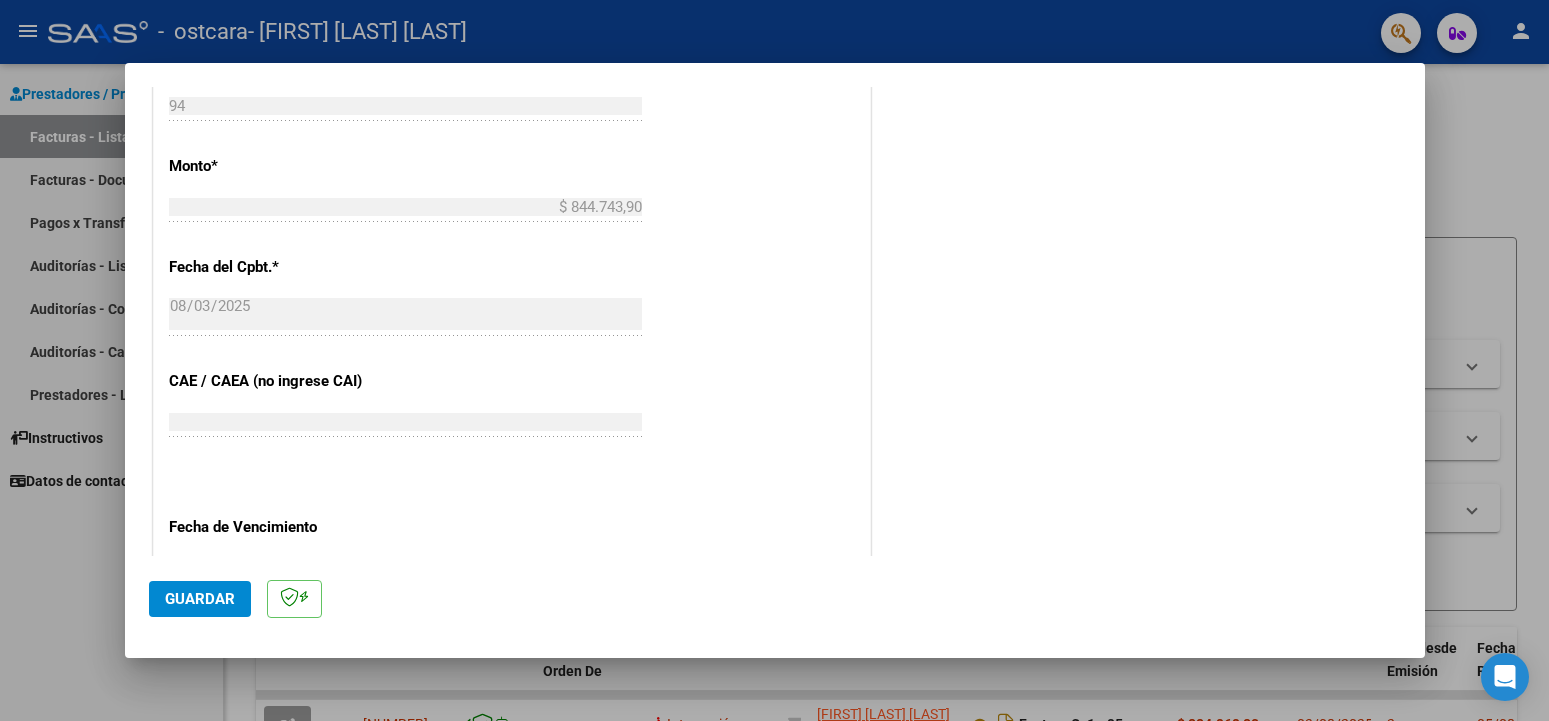 scroll, scrollTop: 1080, scrollLeft: 0, axis: vertical 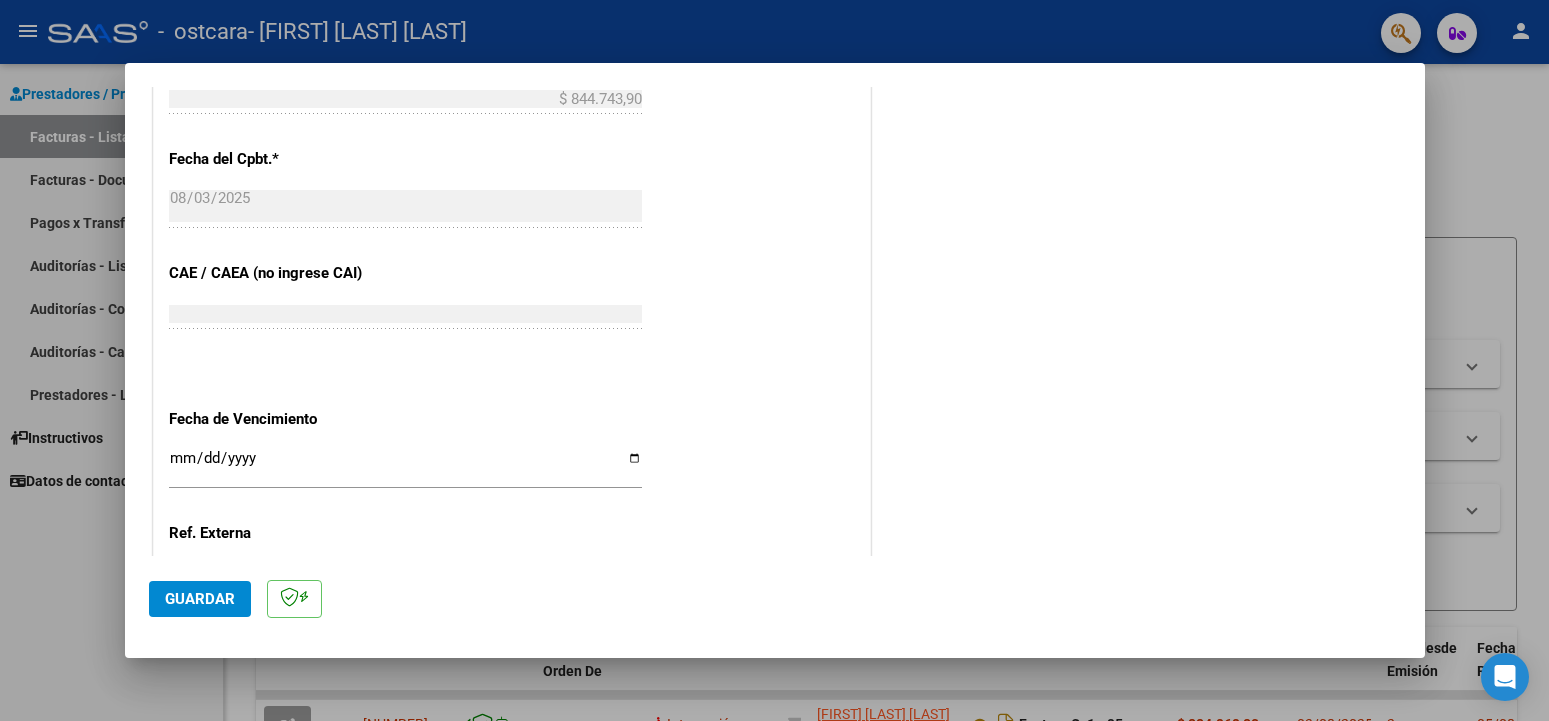 type on "202507" 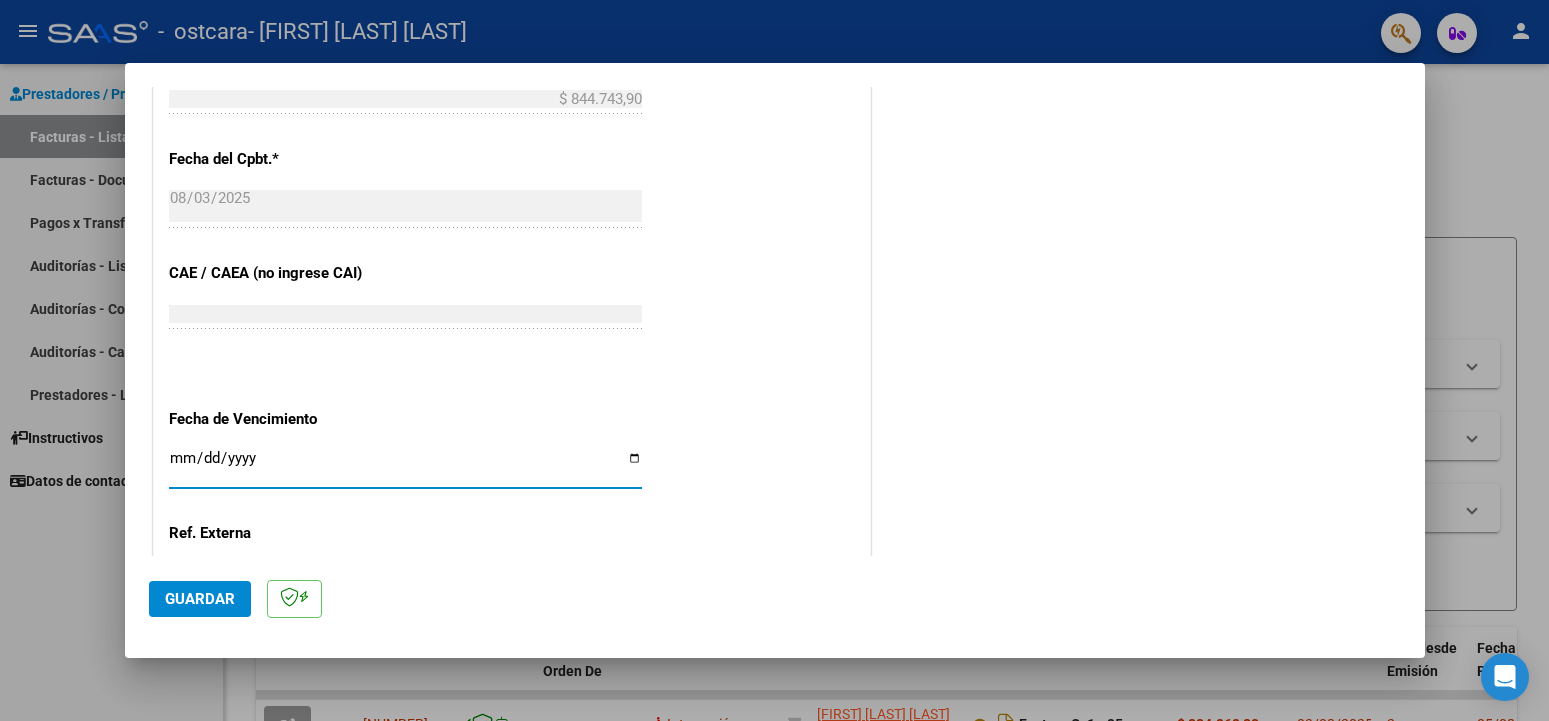 click on "Ingresar la fecha" at bounding box center (405, 466) 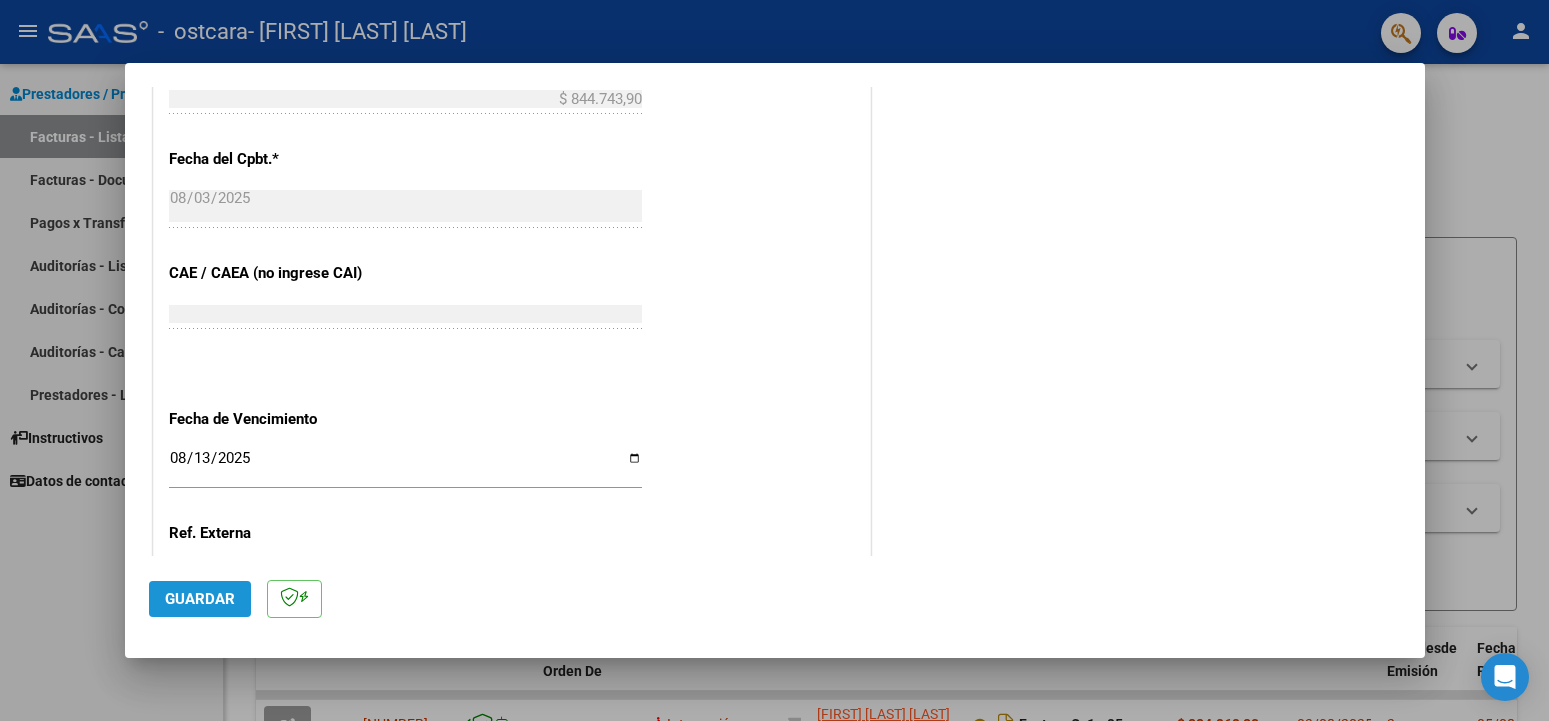click on "Guardar" 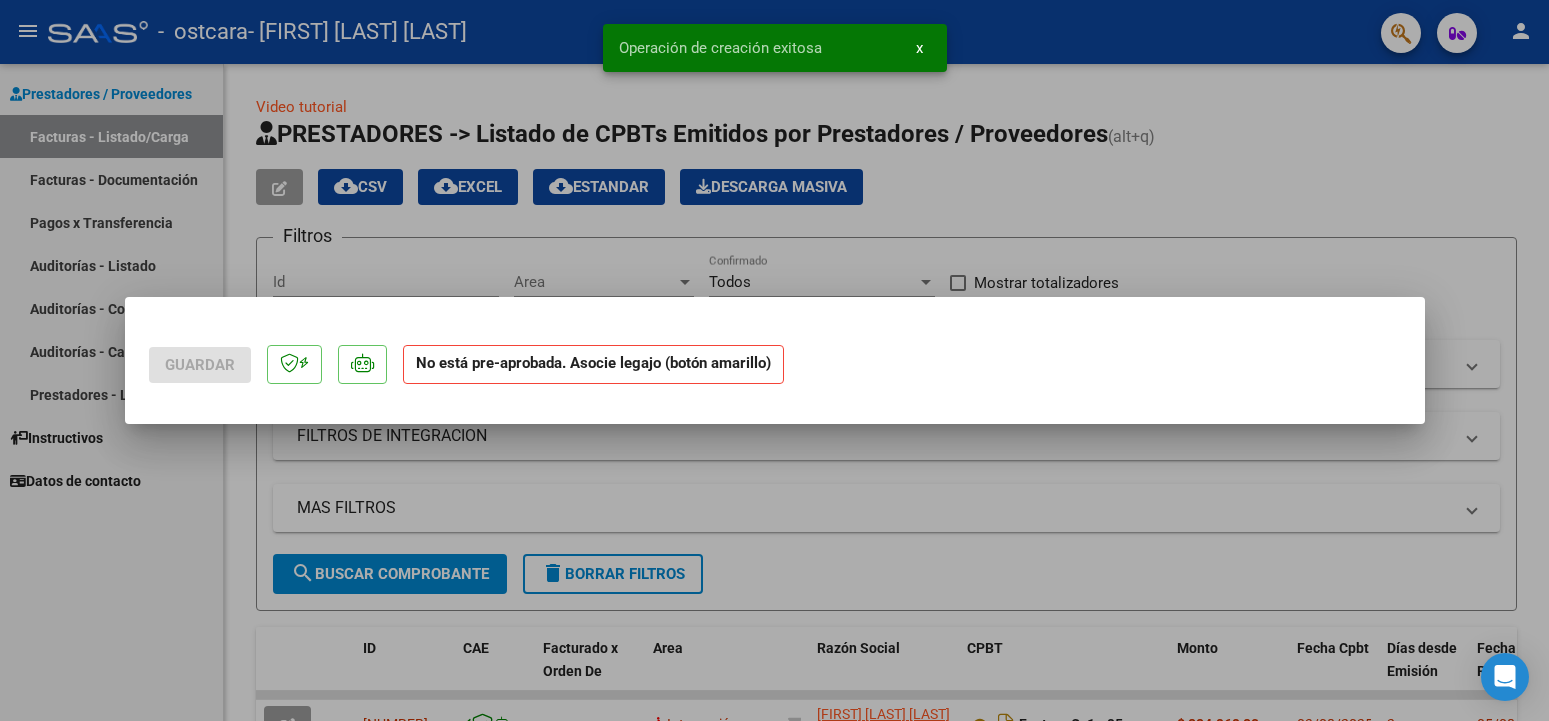 scroll, scrollTop: 0, scrollLeft: 0, axis: both 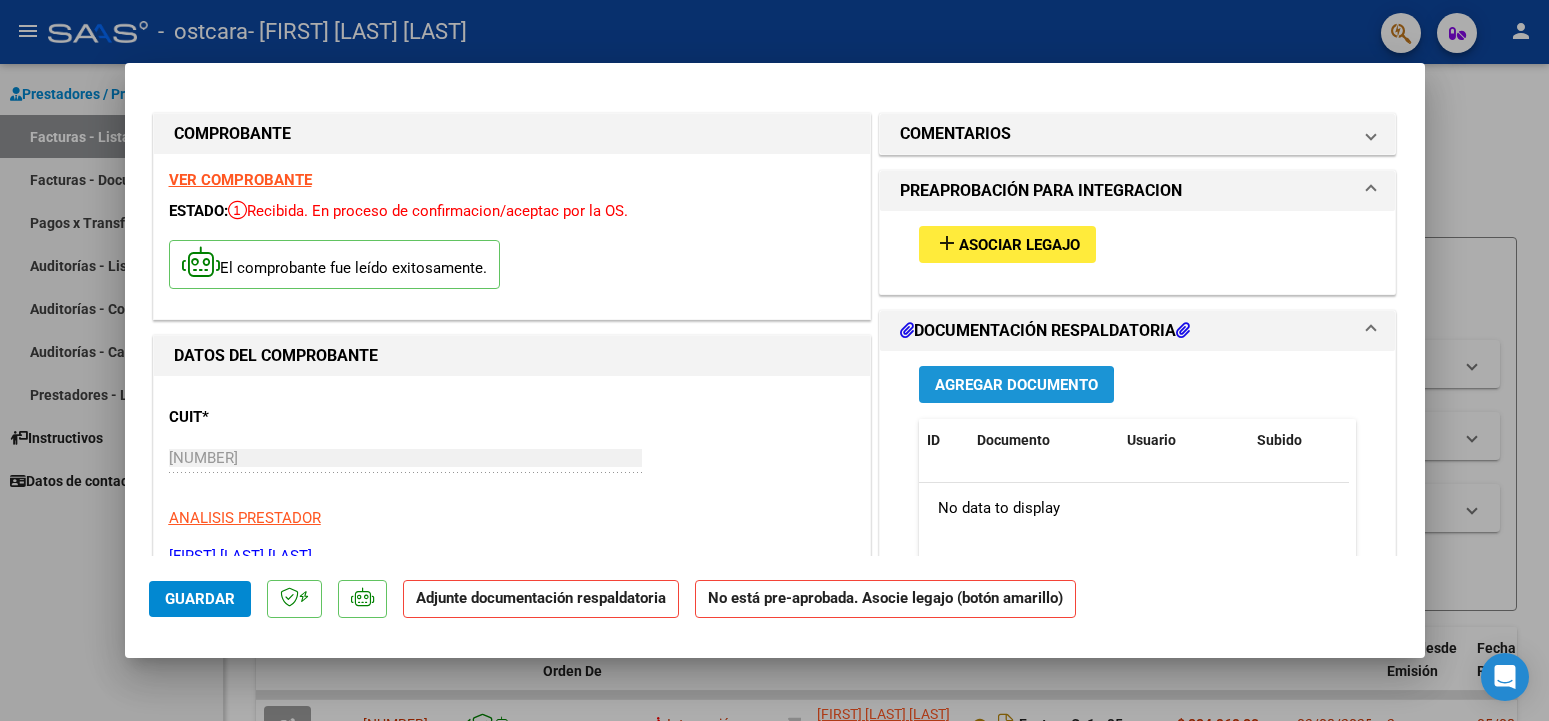 click on "Agregar Documento" at bounding box center (1016, 385) 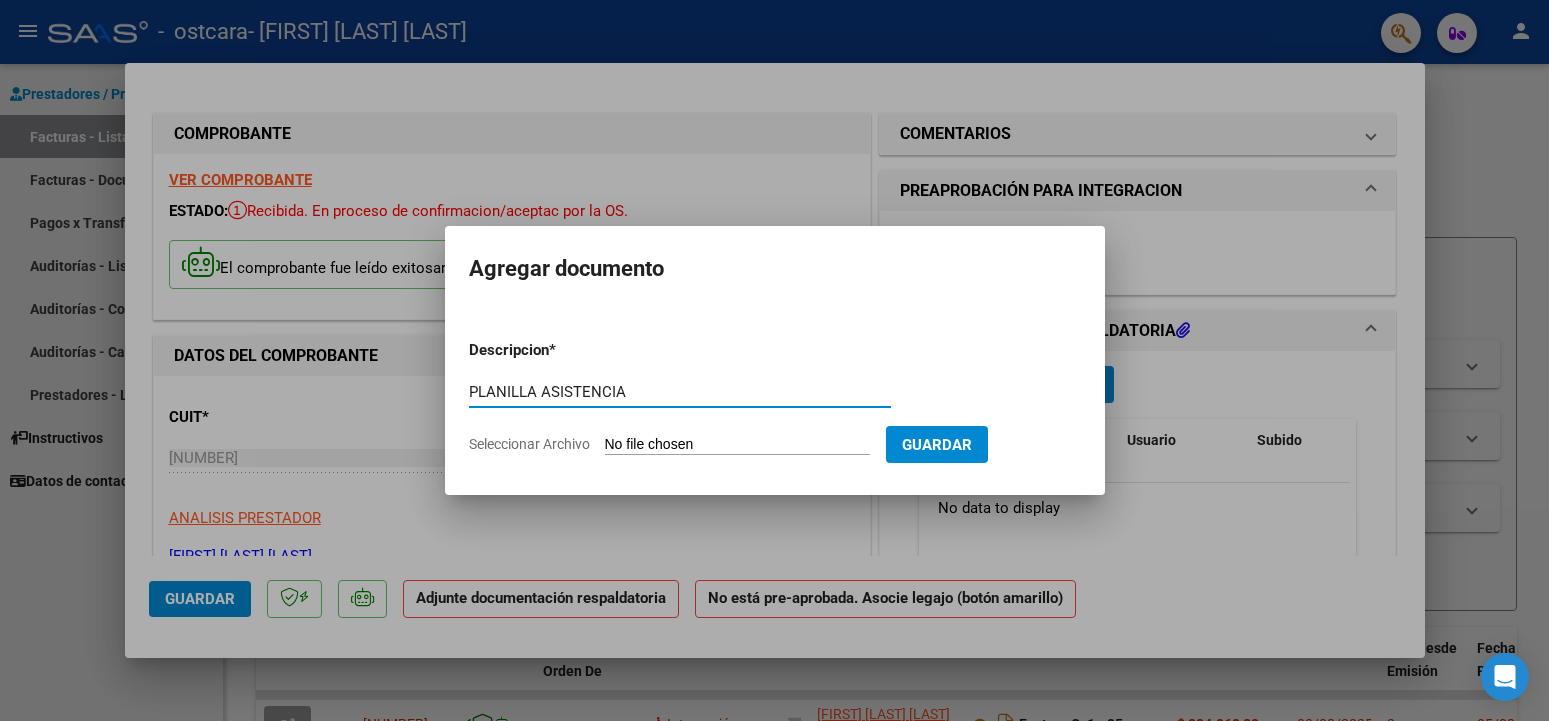 type on "PLANILLA ASISTENCIA" 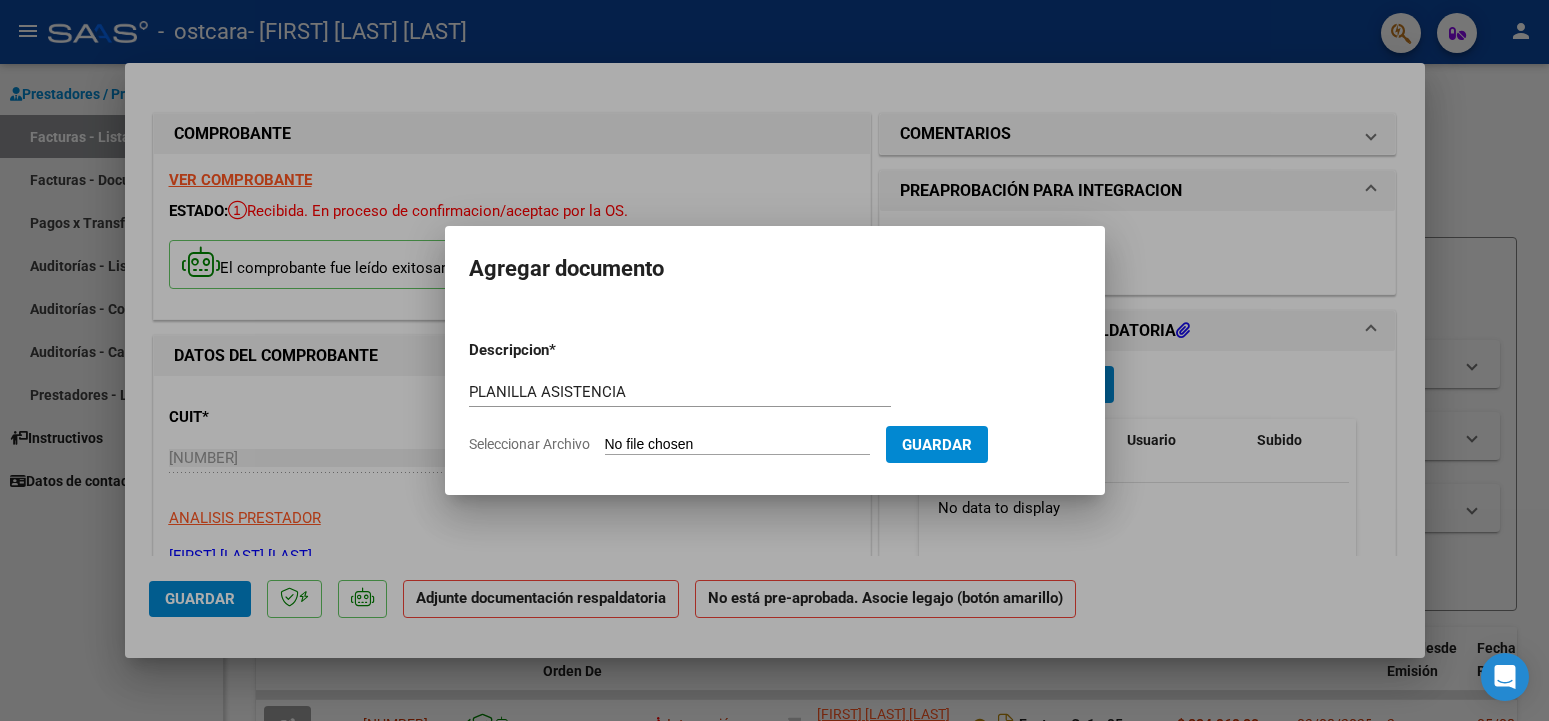 click on "Seleccionar Archivo" at bounding box center [737, 445] 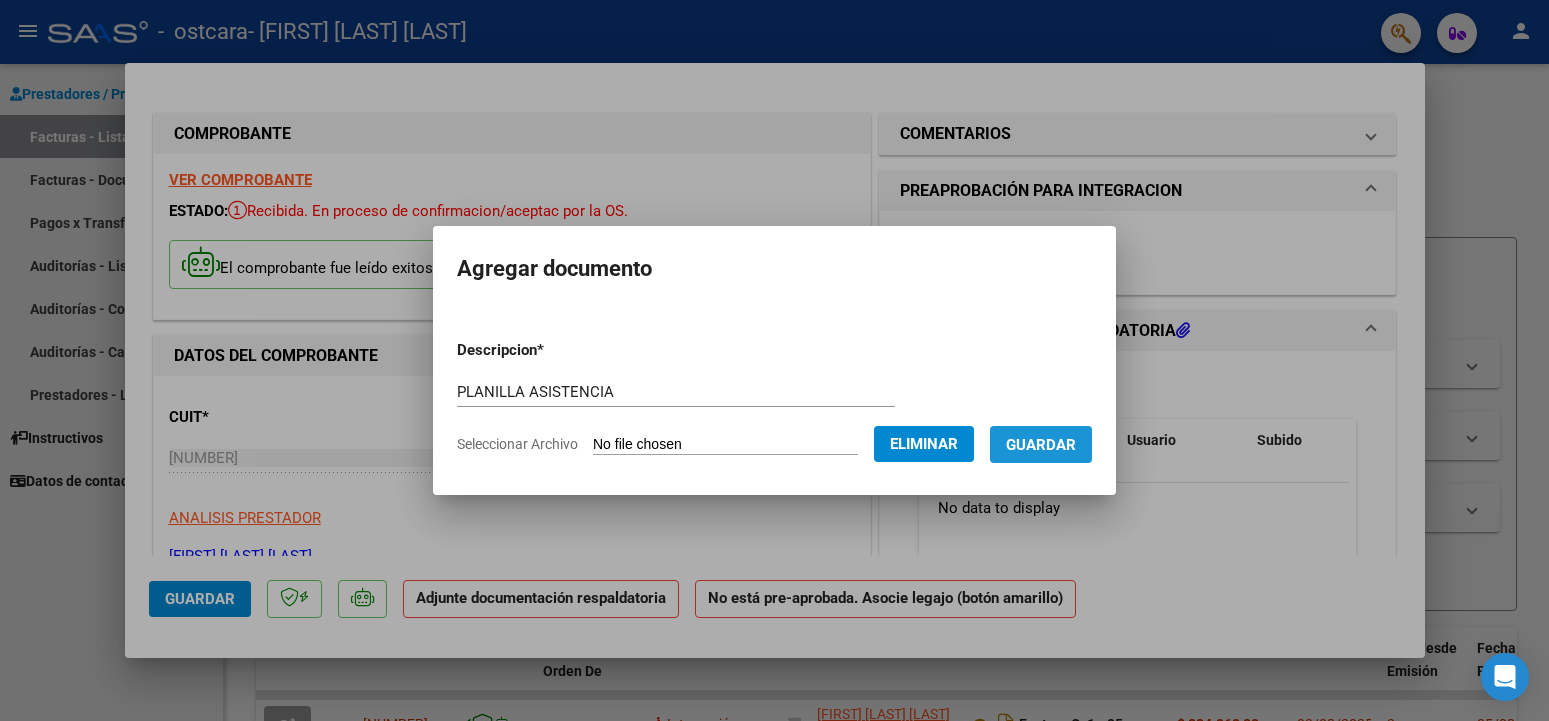 click on "Guardar" at bounding box center (1041, 445) 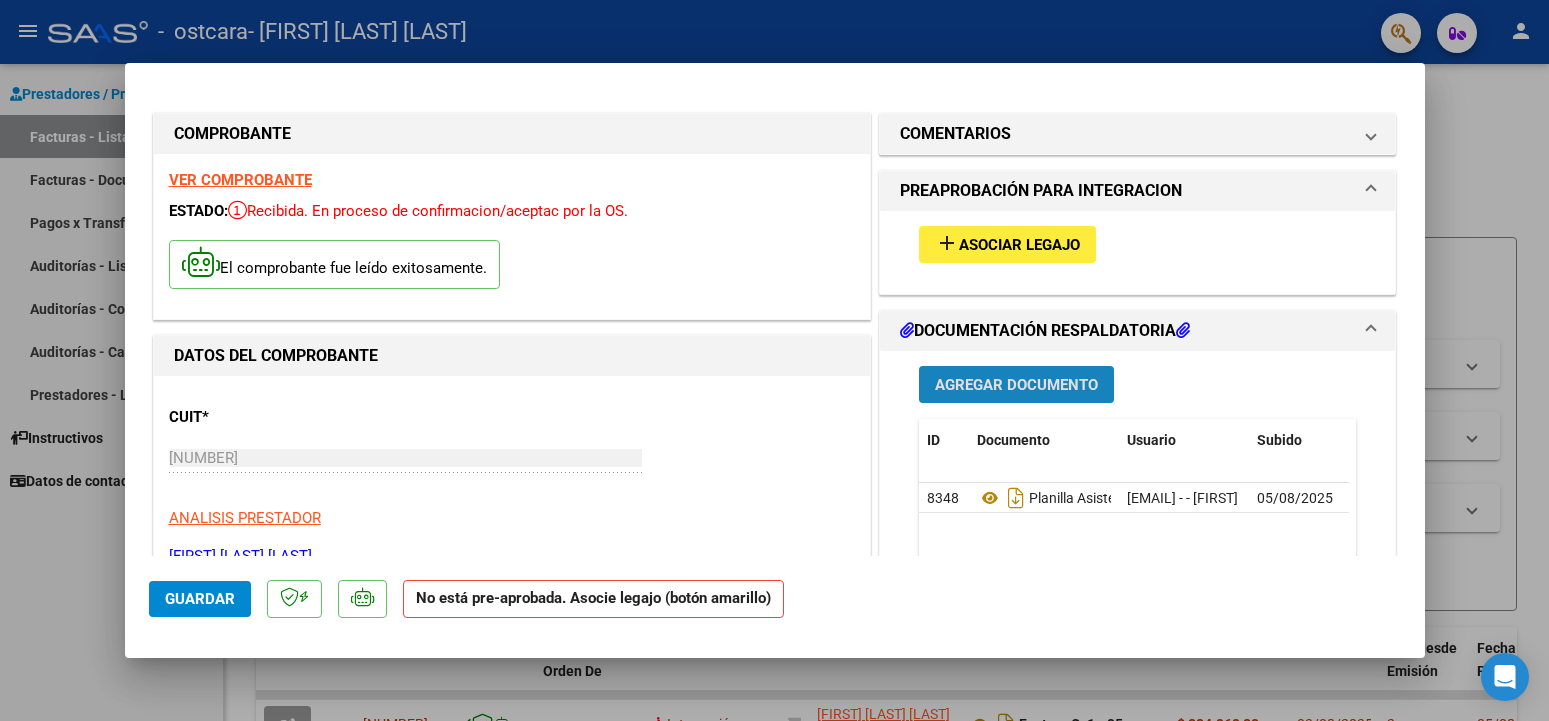 click on "Agregar Documento" at bounding box center [1016, 385] 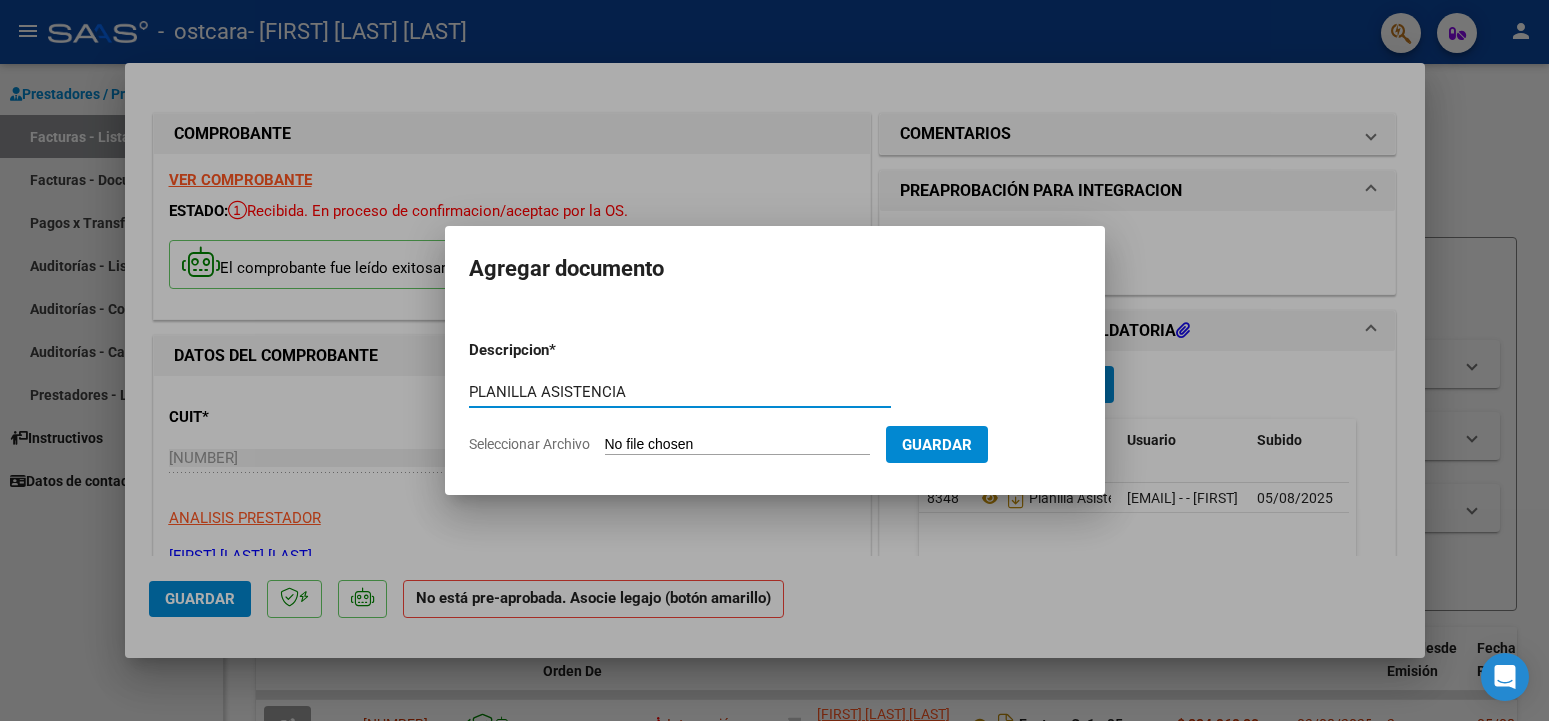 type on "PLANILLA ASISTENCIA" 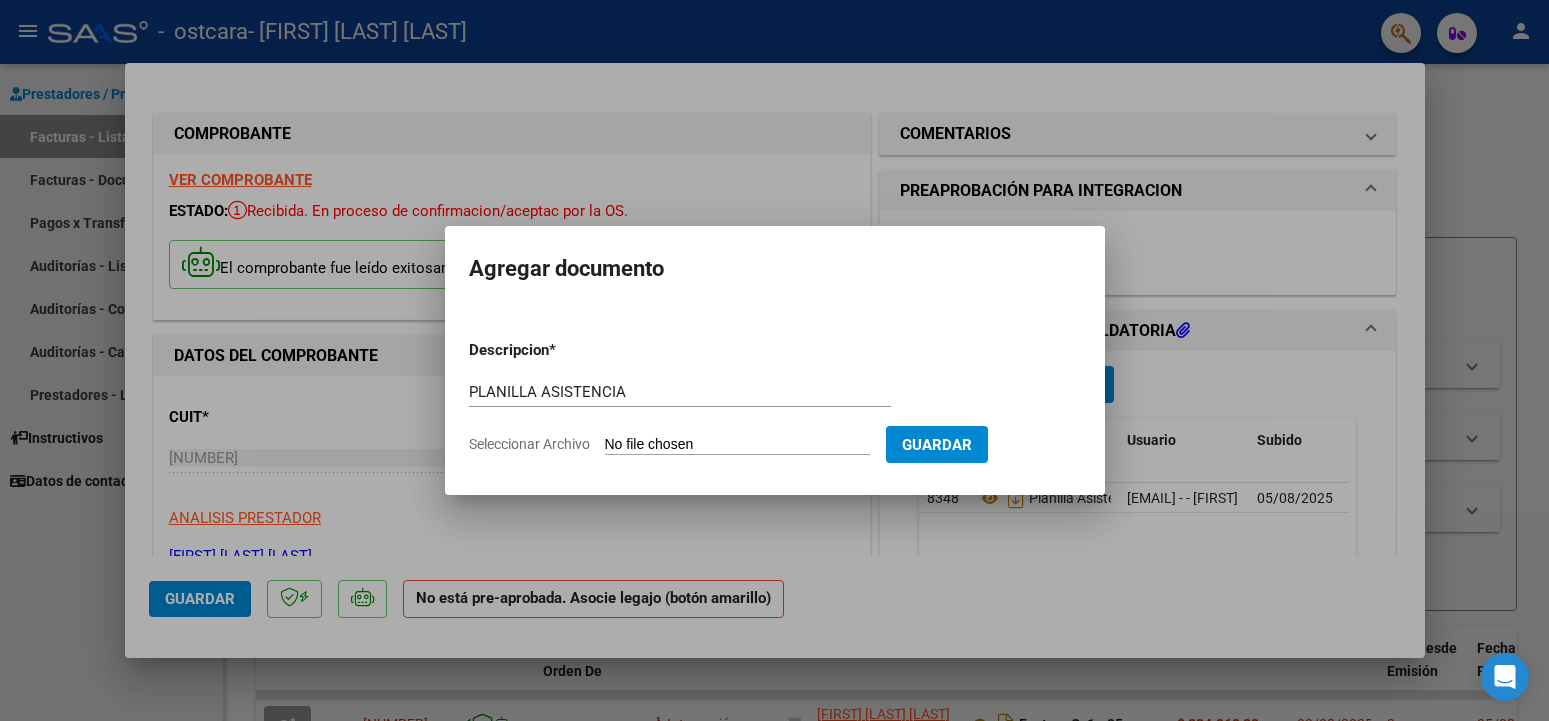 click on "Seleccionar Archivo" at bounding box center [737, 445] 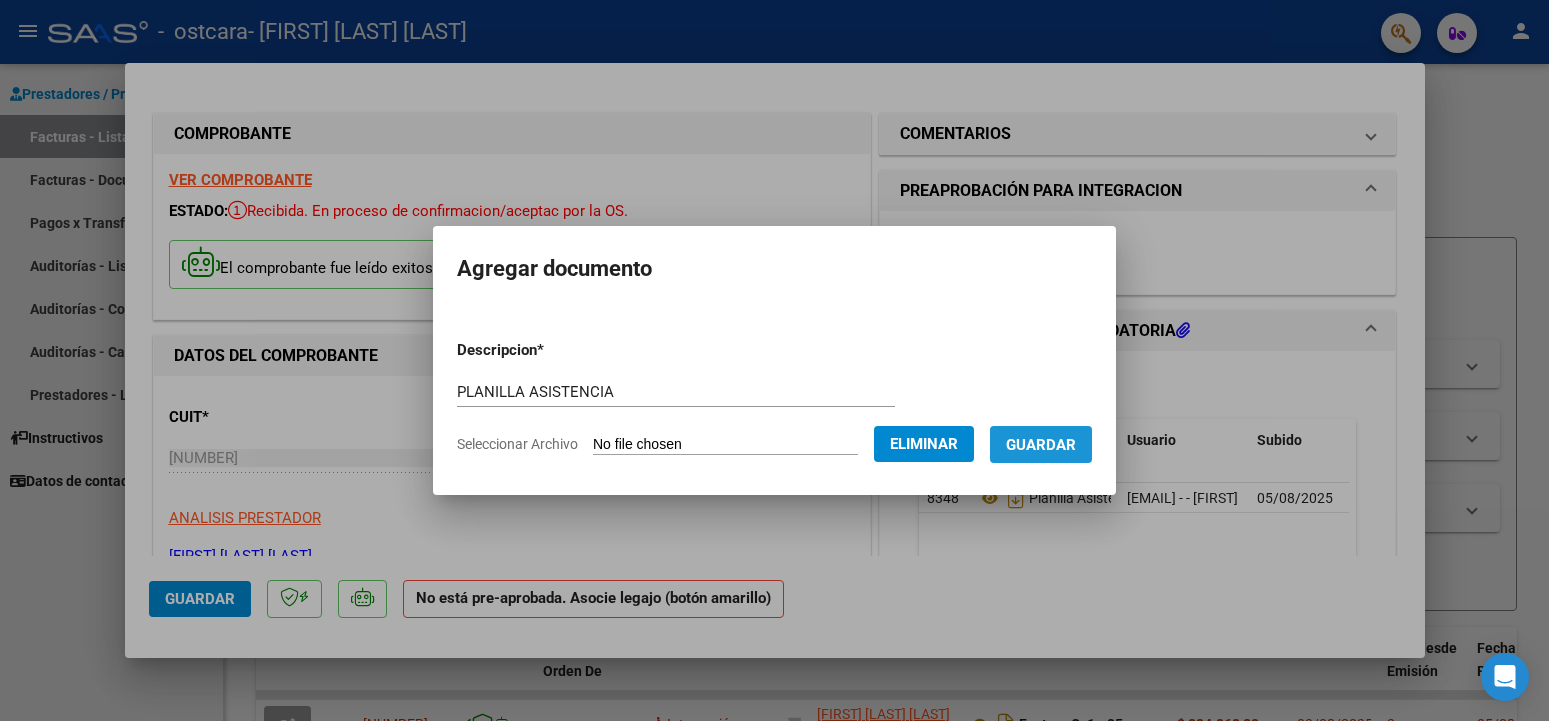 click on "Guardar" at bounding box center (1041, 445) 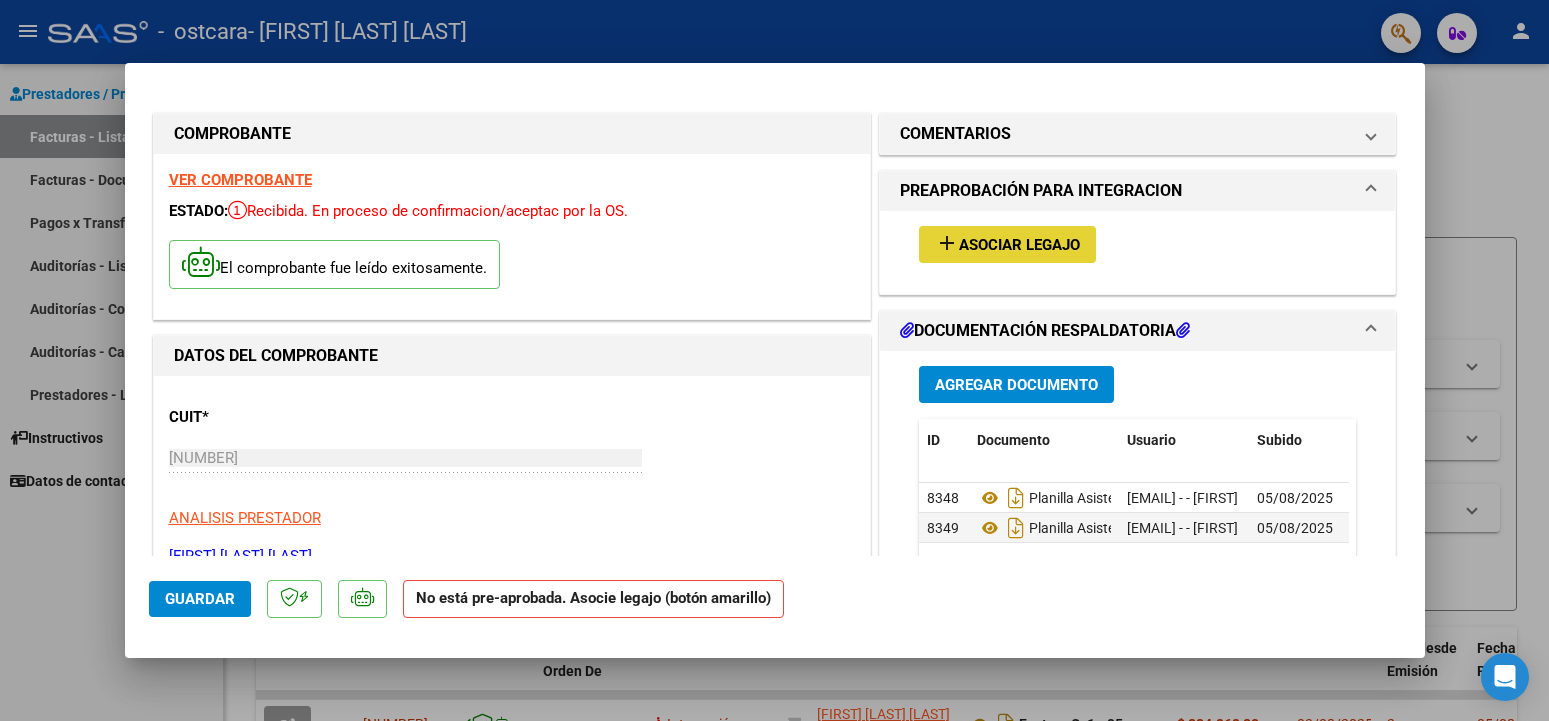 click on "add Asociar Legajo" at bounding box center [1007, 244] 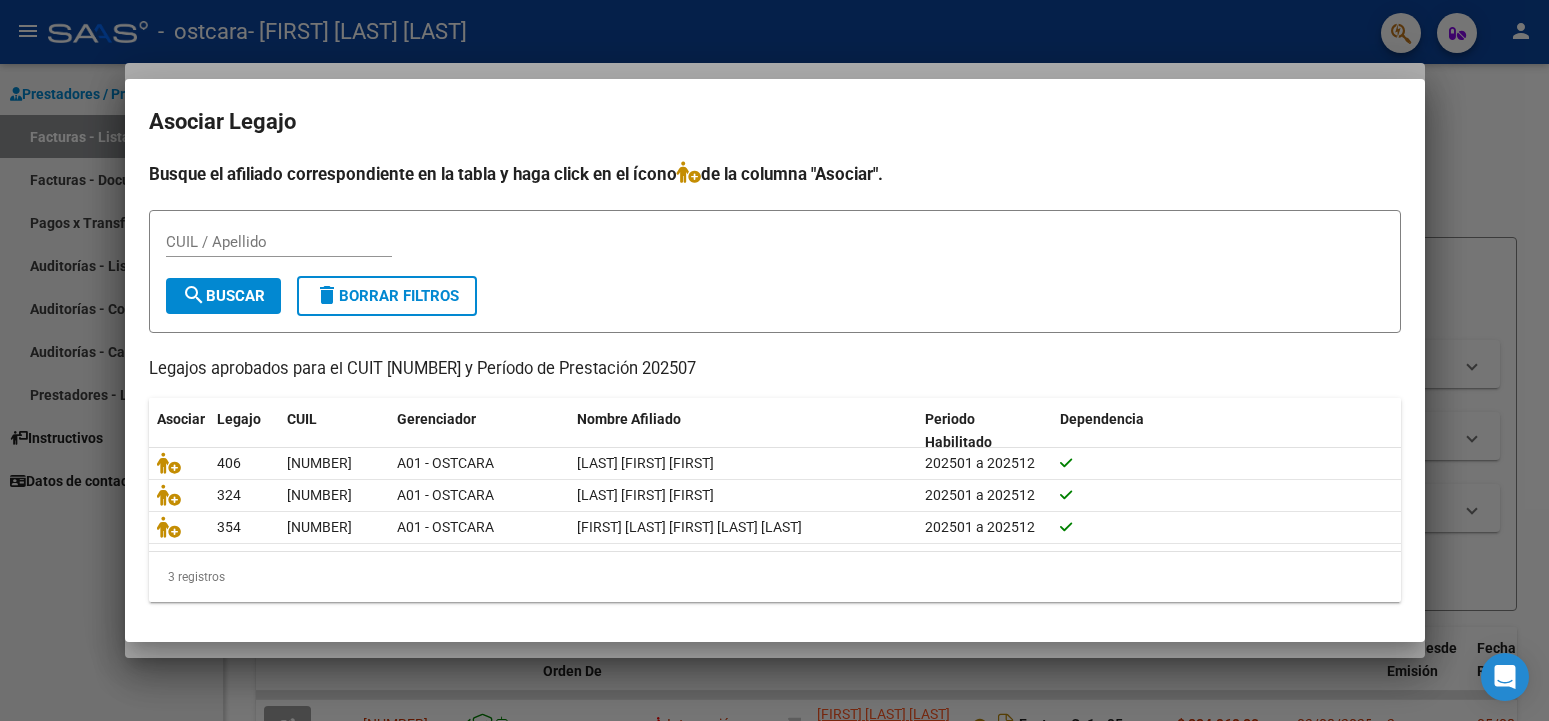 click at bounding box center (774, 360) 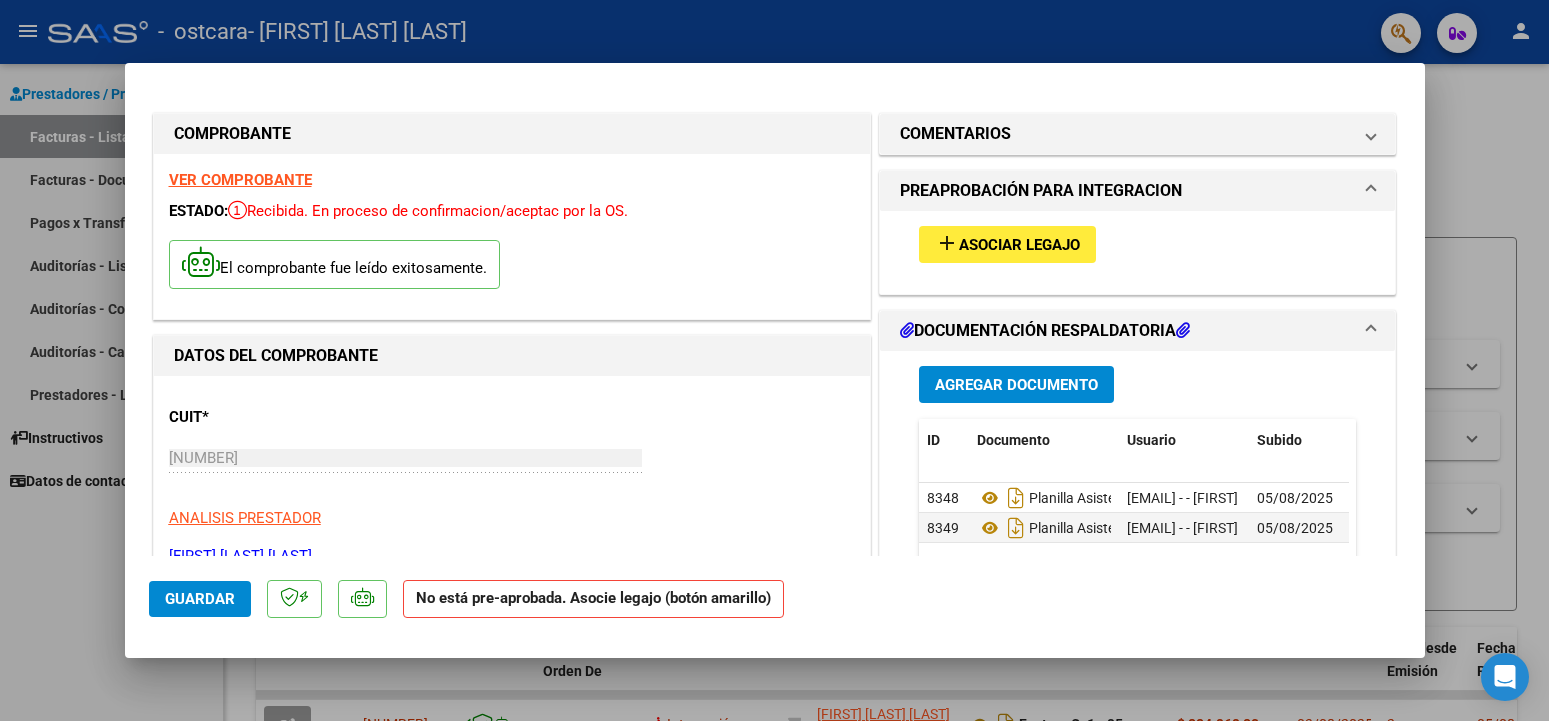 click at bounding box center [774, 360] 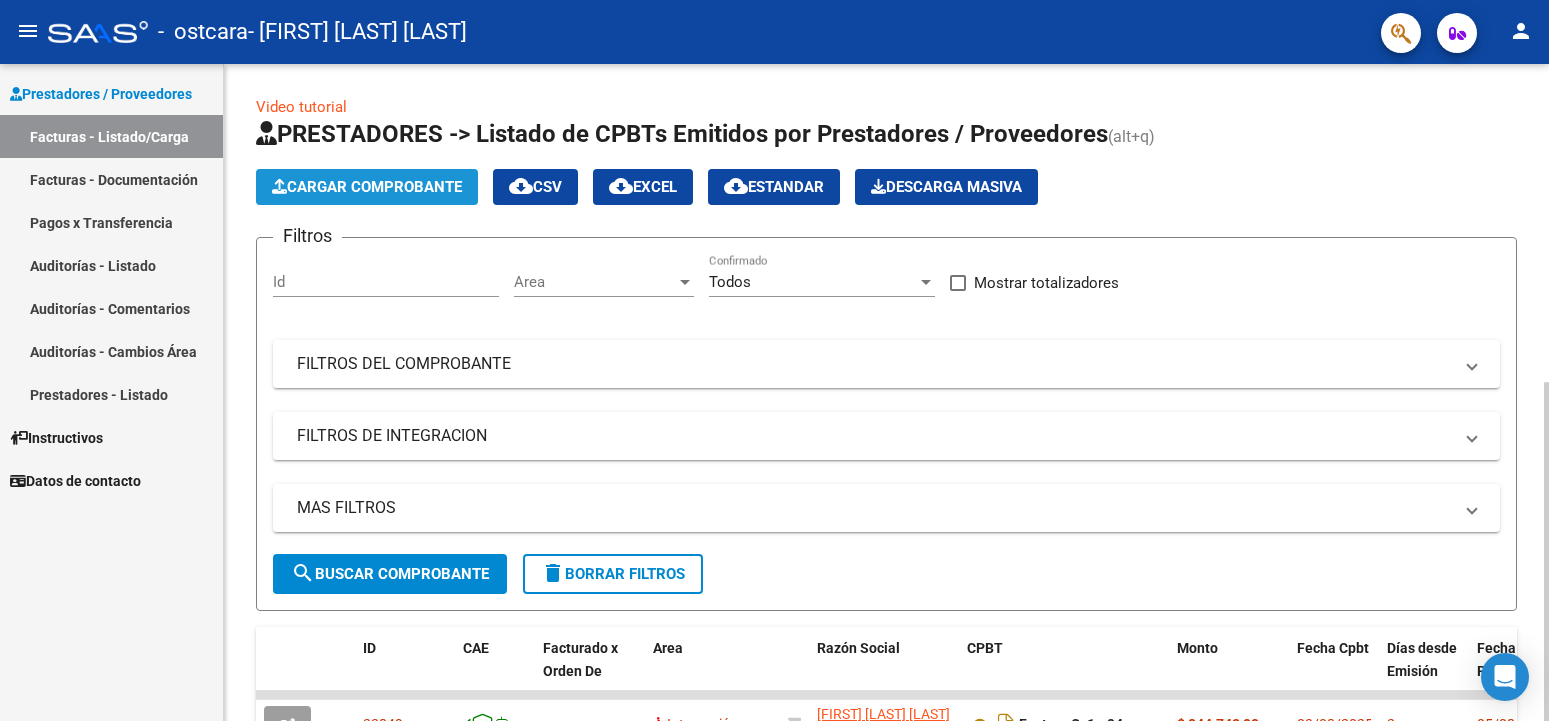 click on "Cargar Comprobante" 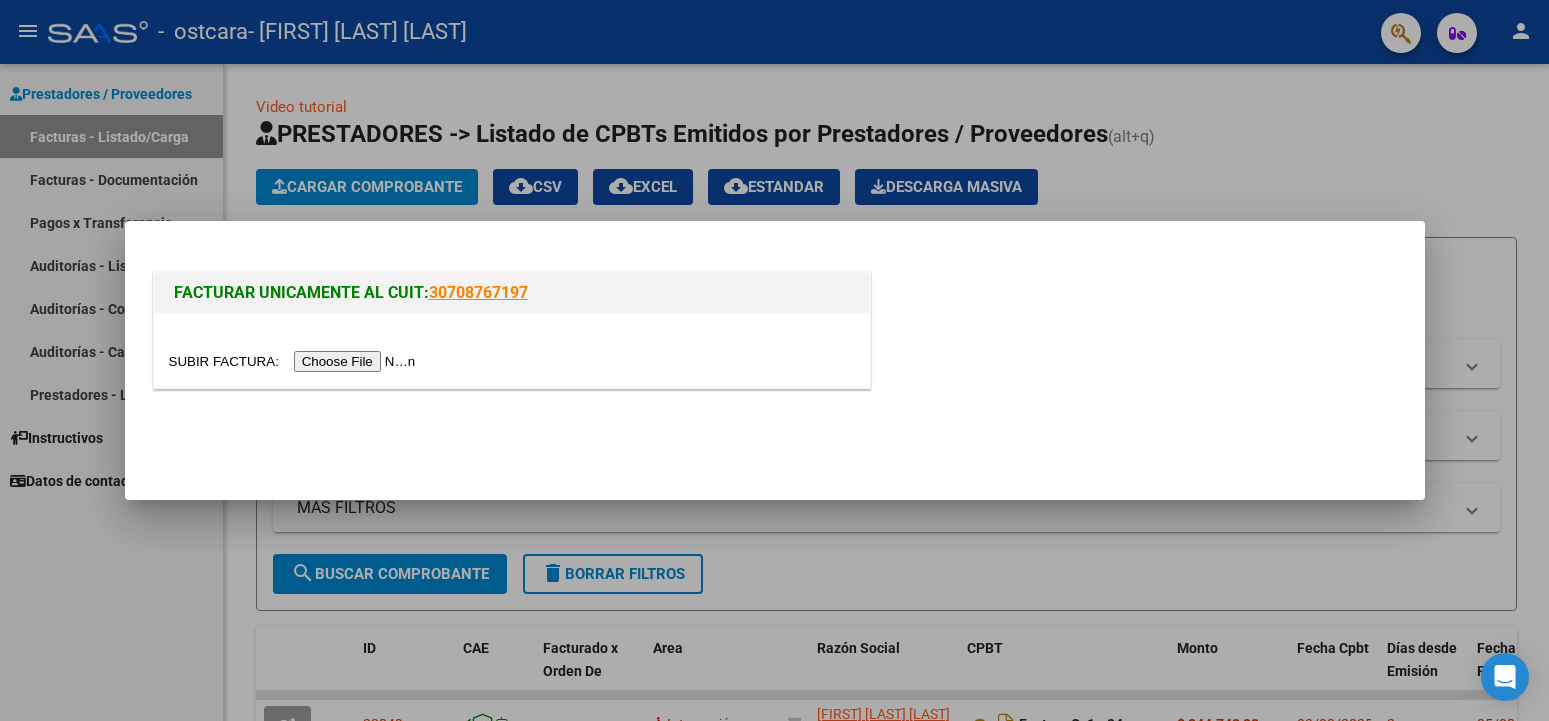 click at bounding box center [295, 361] 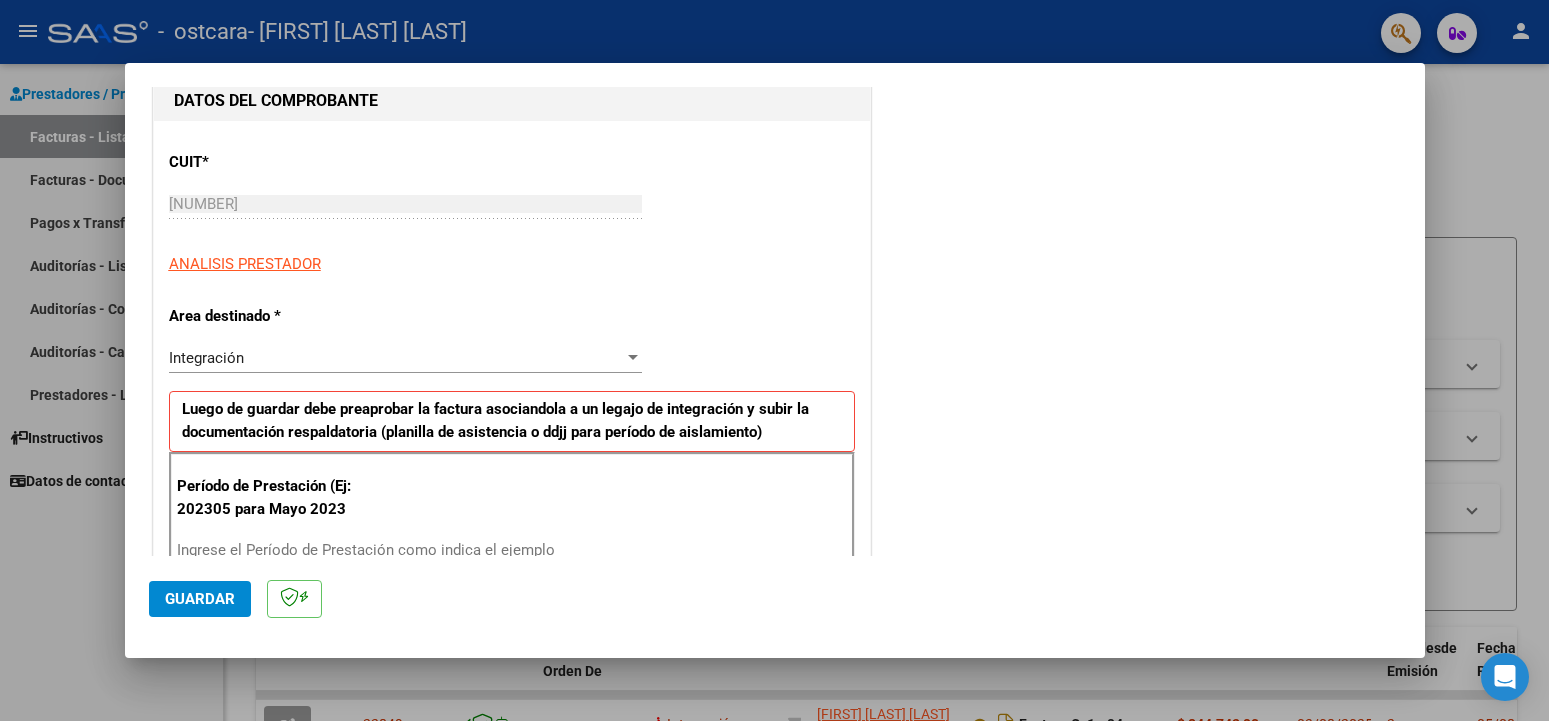 scroll, scrollTop: 324, scrollLeft: 0, axis: vertical 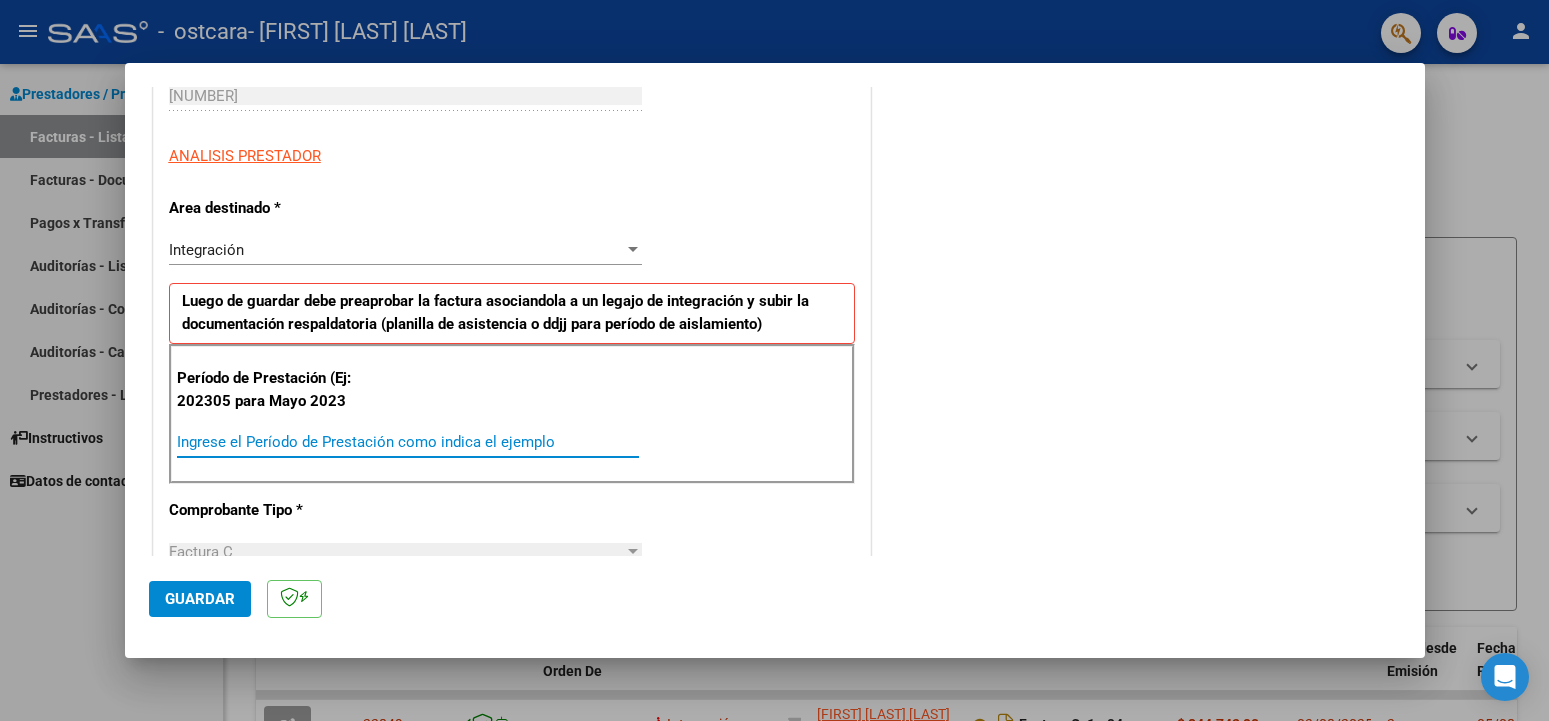 click on "Ingrese el Período de Prestación como indica el ejemplo" at bounding box center (408, 442) 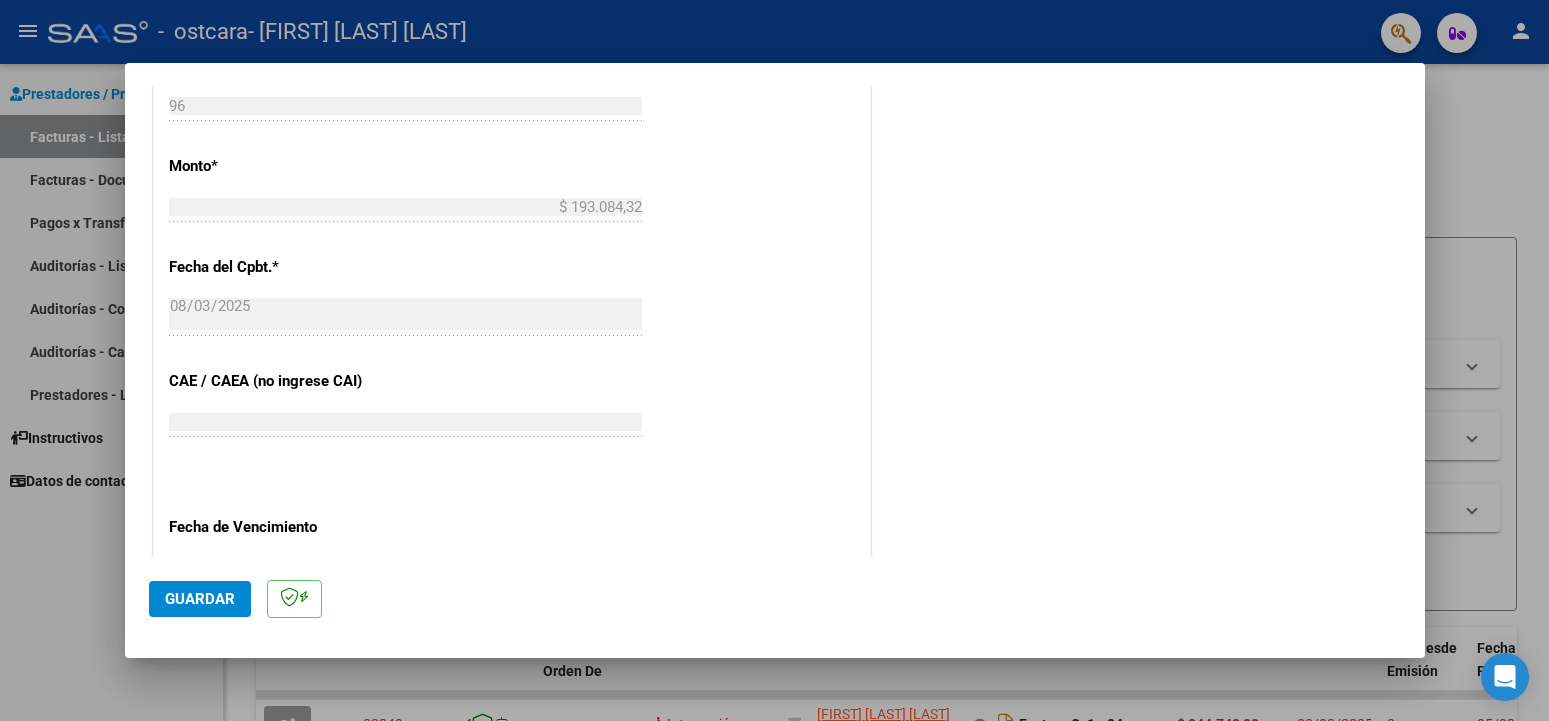 scroll, scrollTop: 1229, scrollLeft: 0, axis: vertical 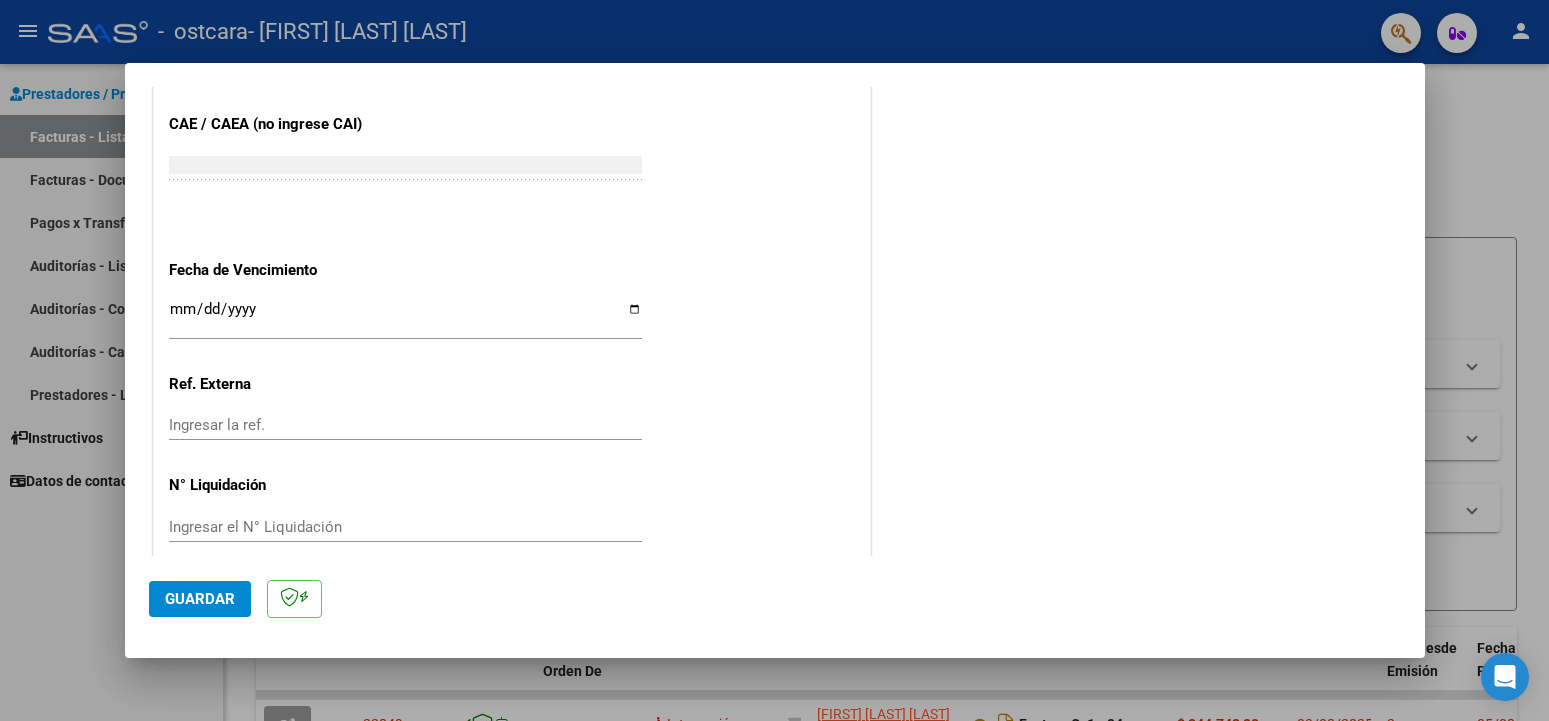 type on "202507" 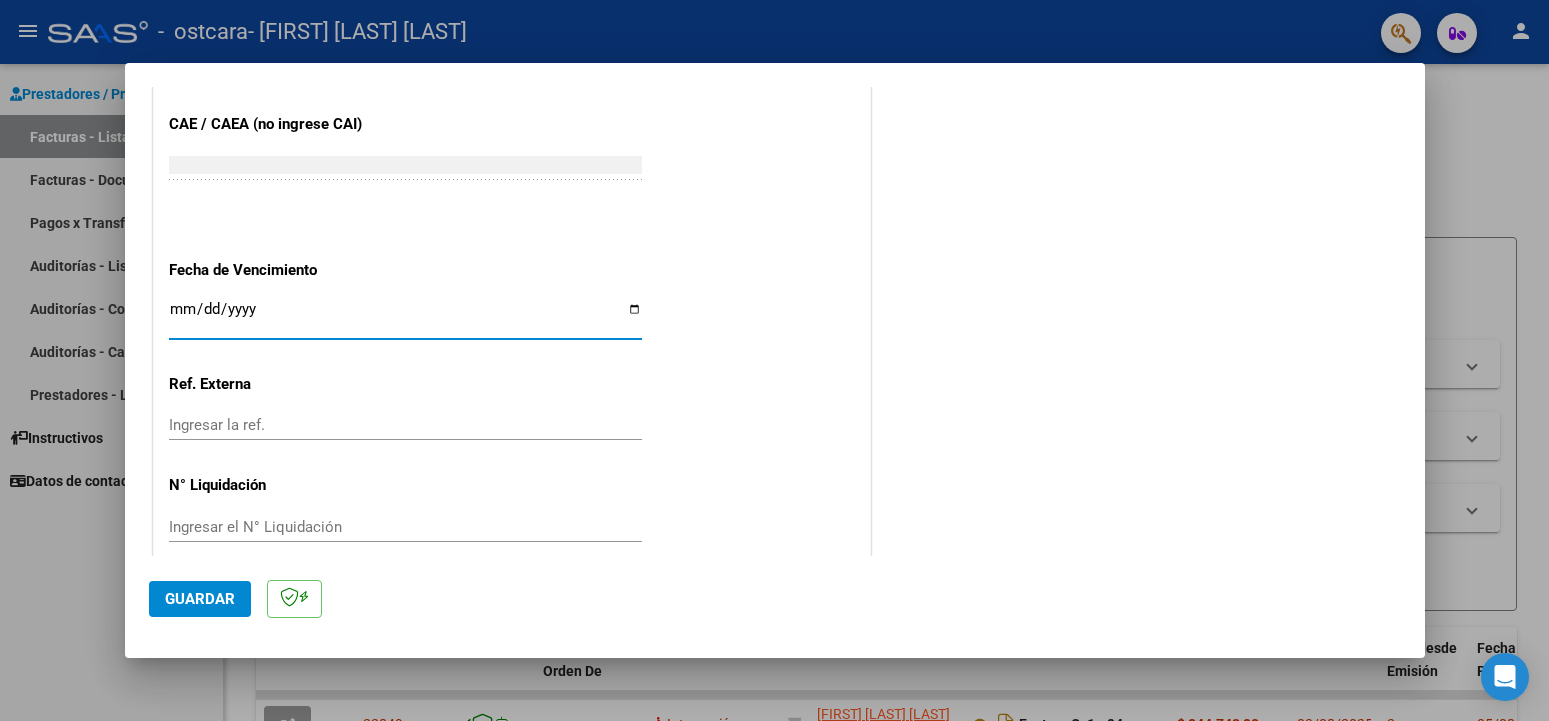 click on "Ingresar la fecha" at bounding box center [405, 317] 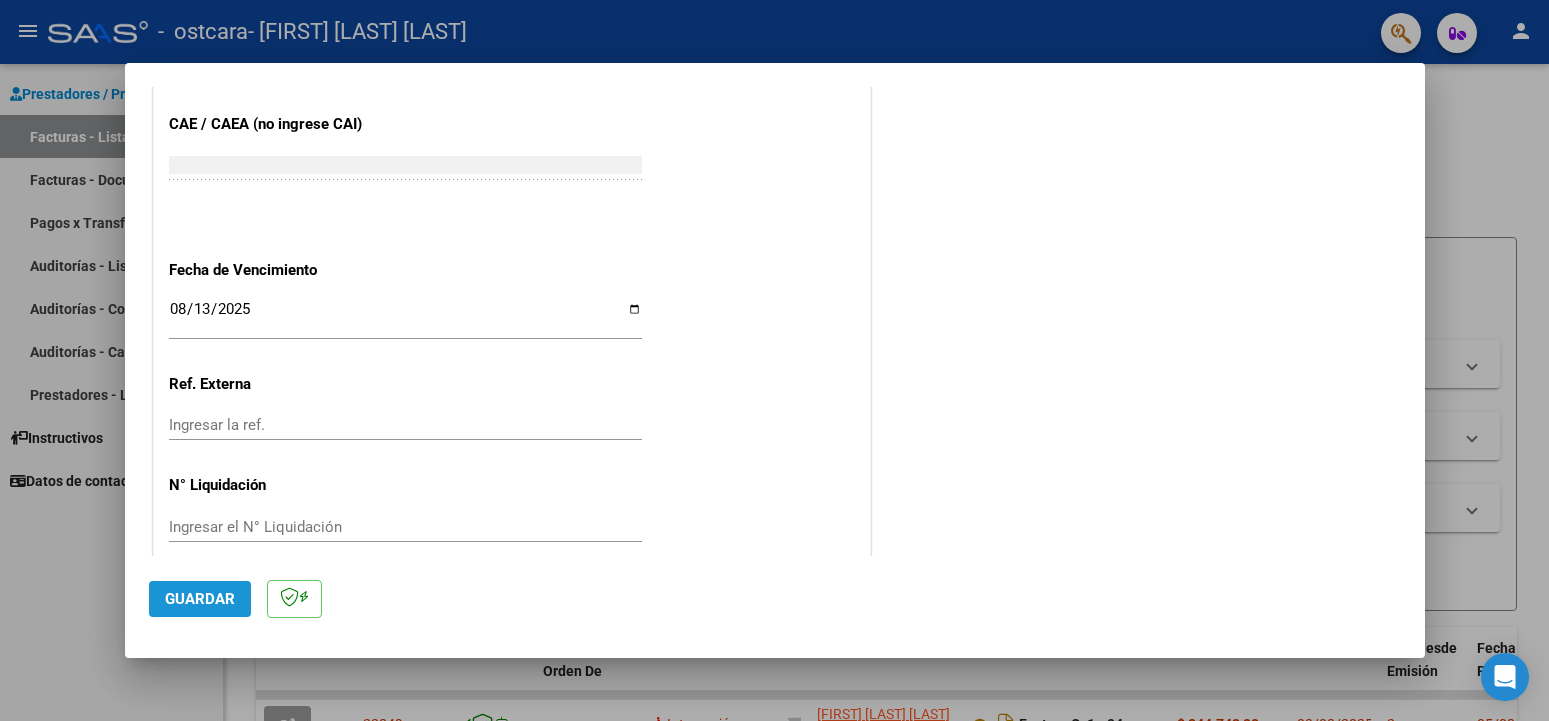 click on "Guardar" 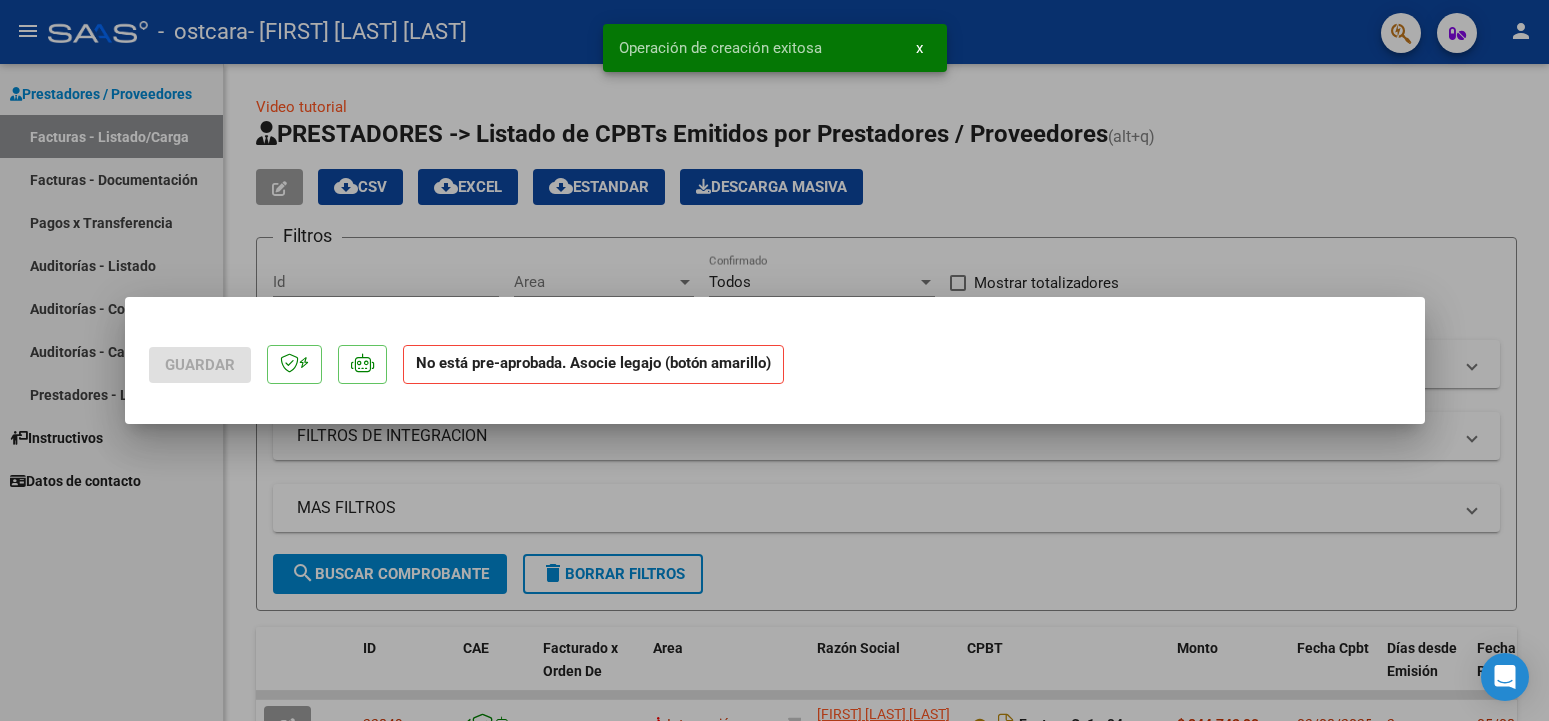 scroll, scrollTop: 0, scrollLeft: 0, axis: both 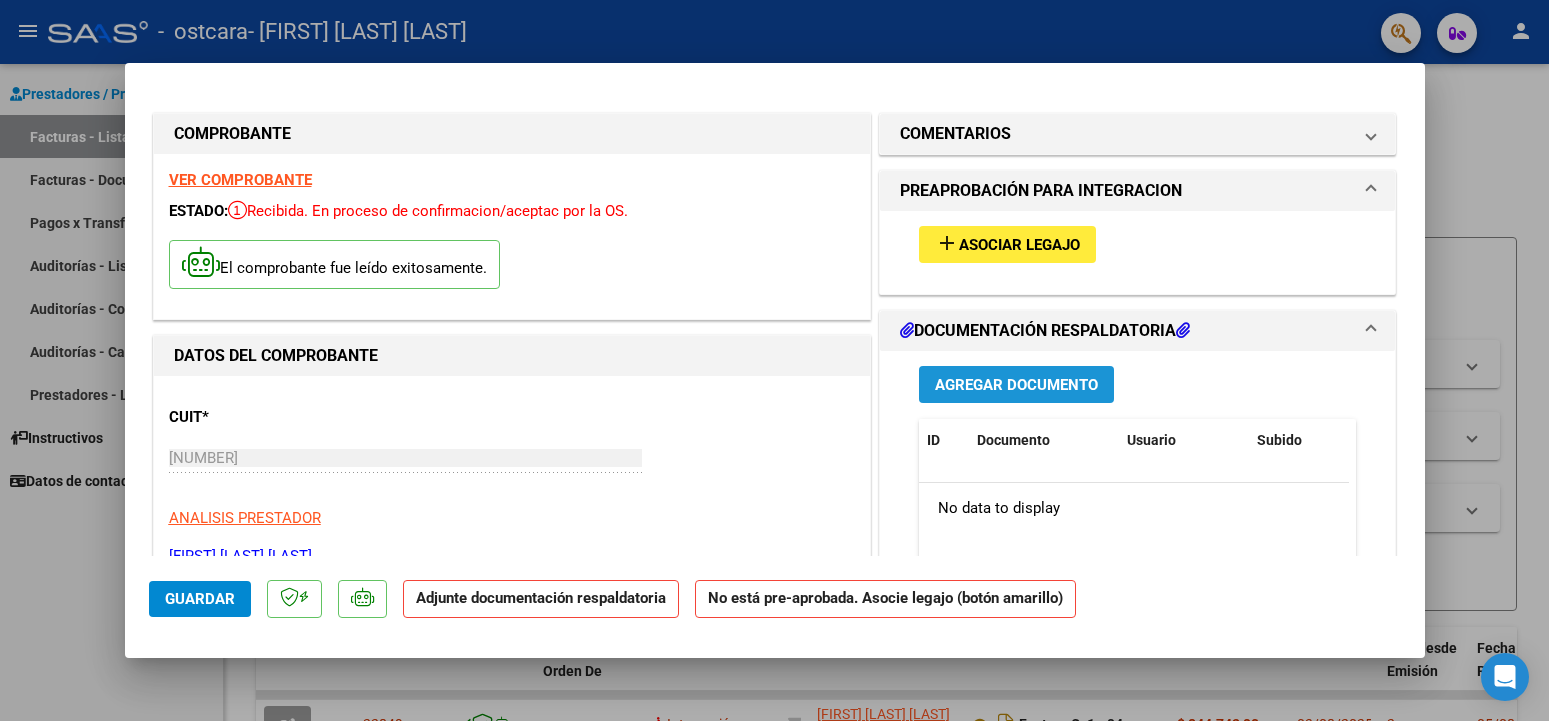 click on "Agregar Documento" at bounding box center [1016, 385] 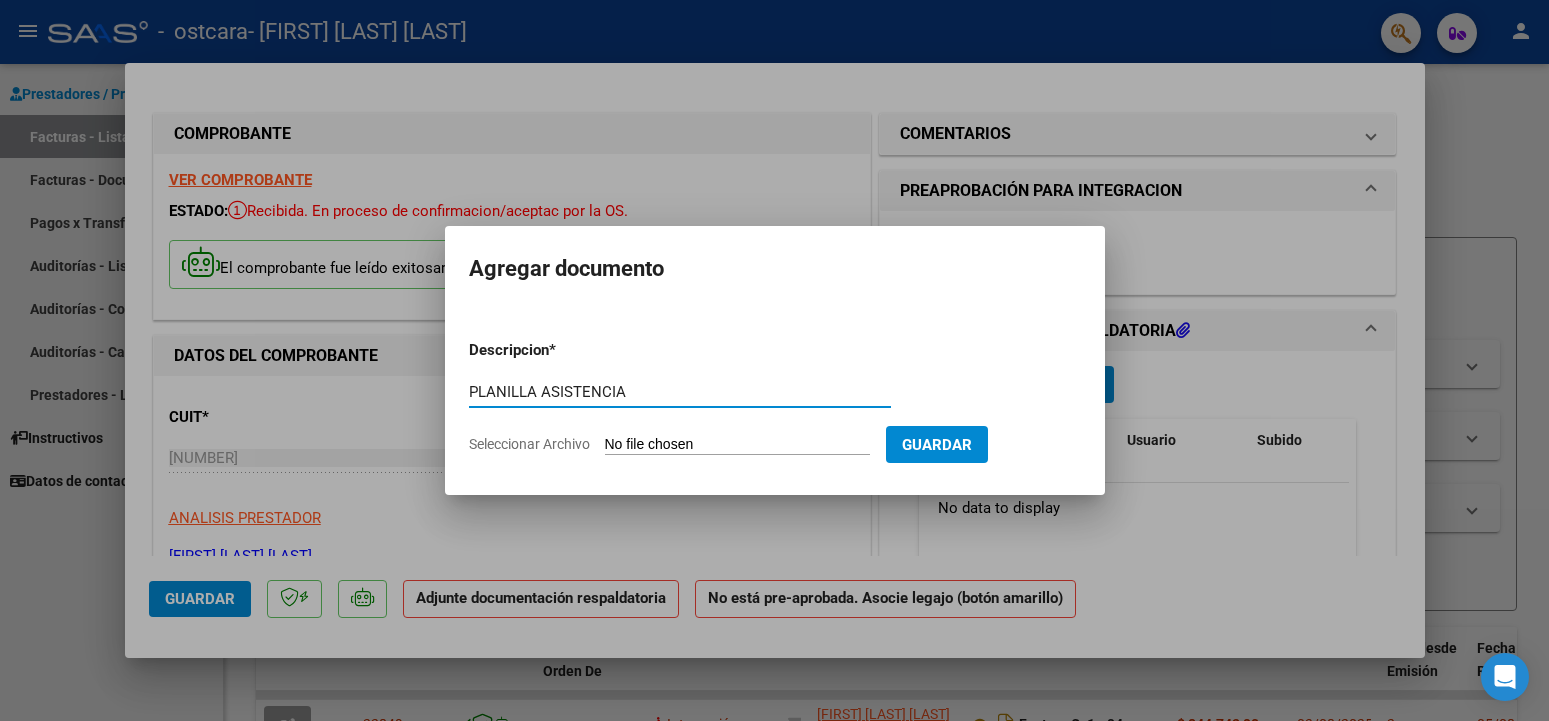 type on "PLANILLA ASISTENCIA" 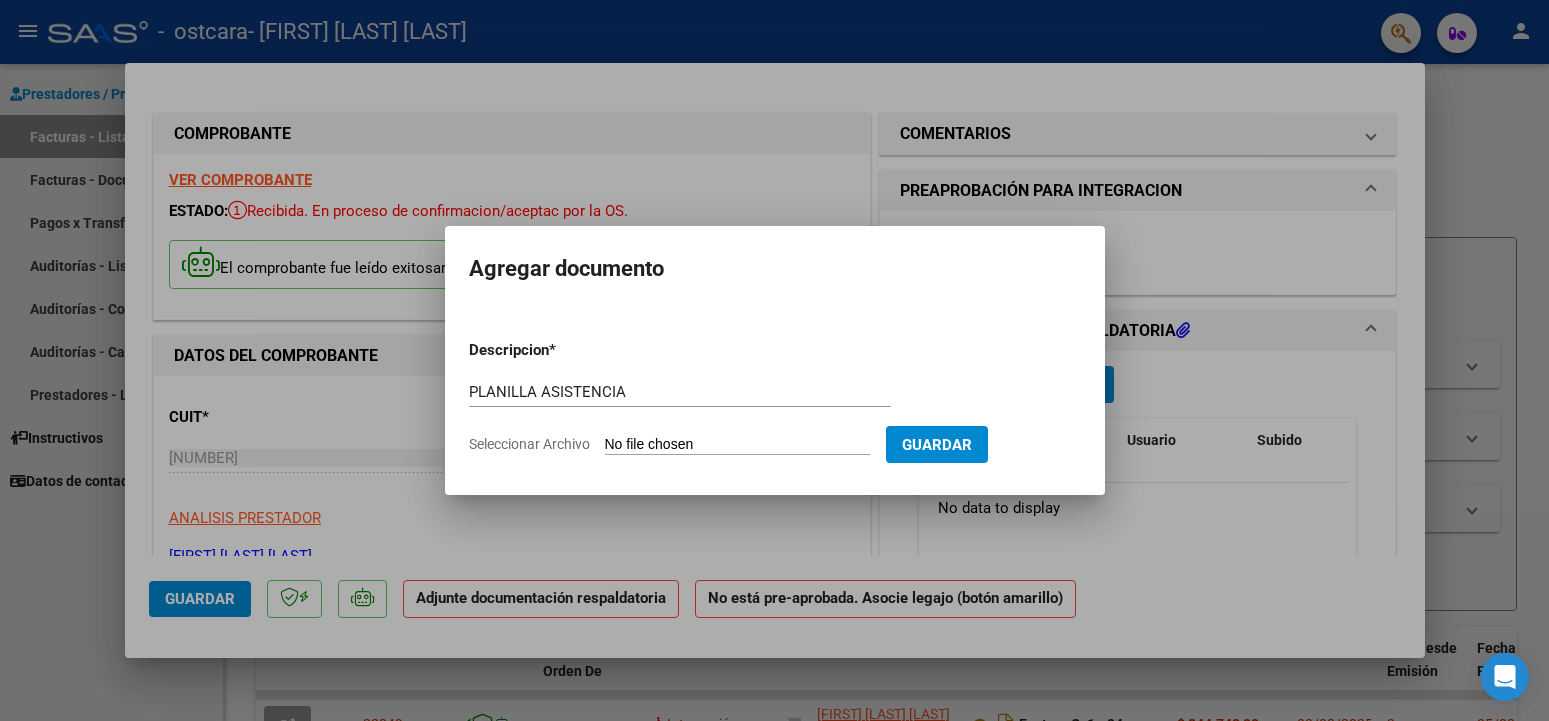 click on "Seleccionar Archivo" at bounding box center (737, 445) 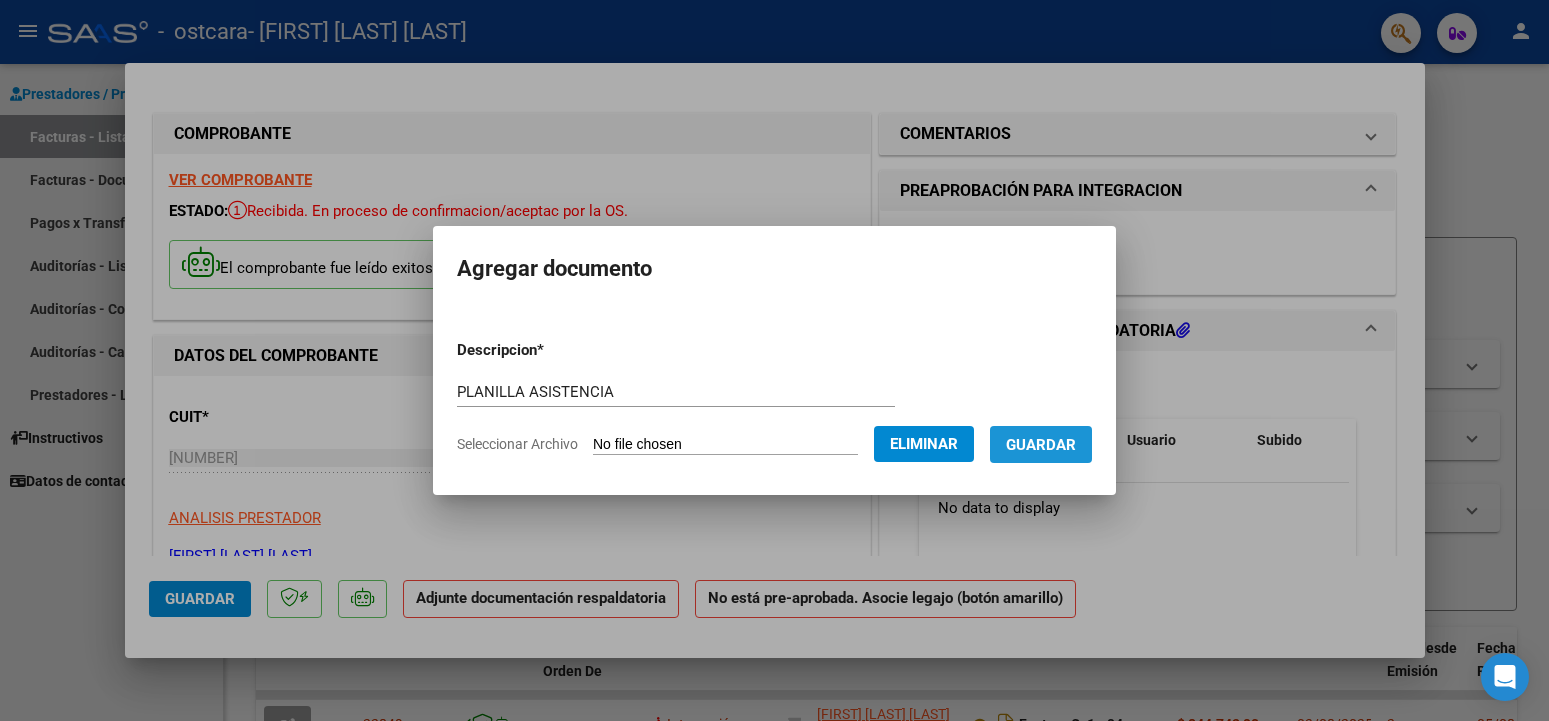 click on "Guardar" at bounding box center [1041, 445] 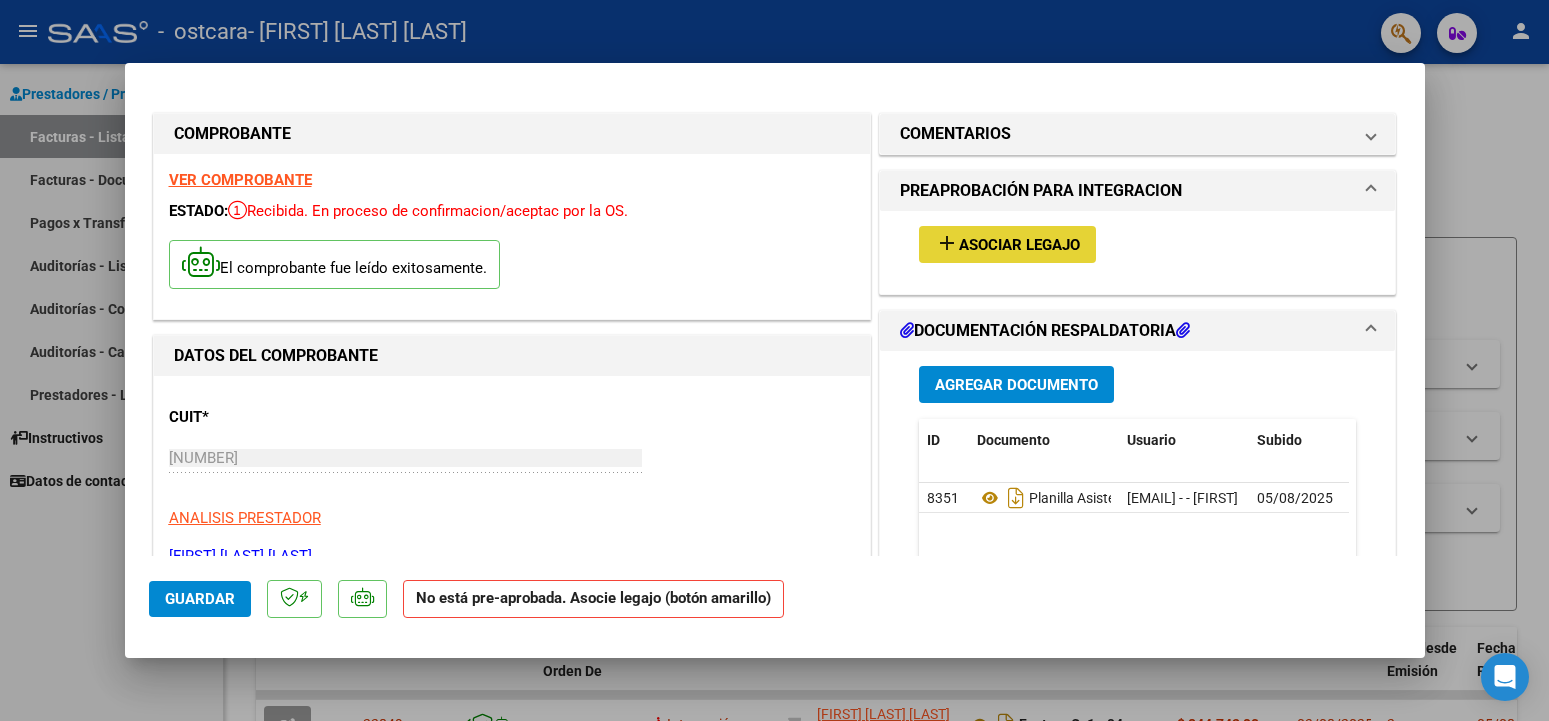 click on "add Asociar Legajo" at bounding box center [1007, 244] 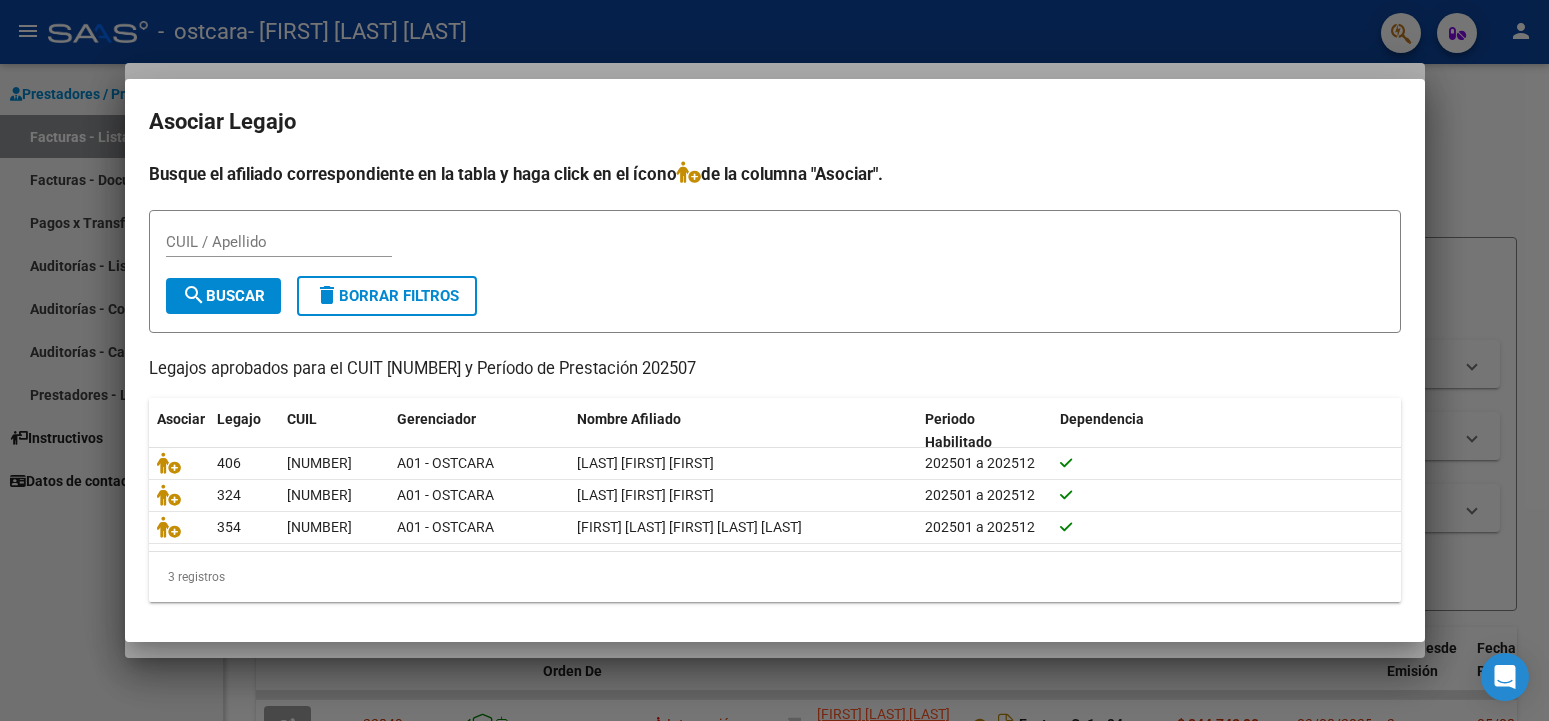 click at bounding box center [774, 360] 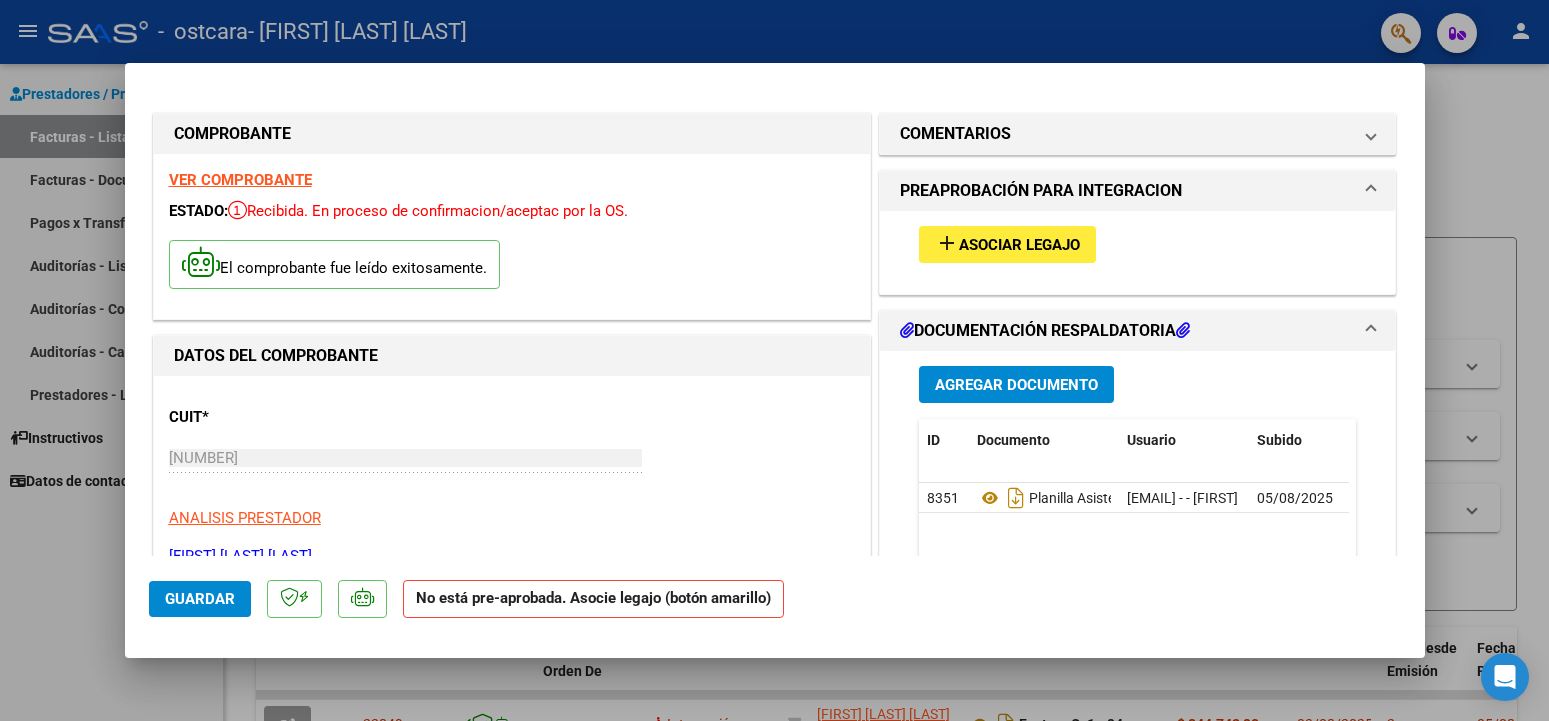 click at bounding box center (774, 360) 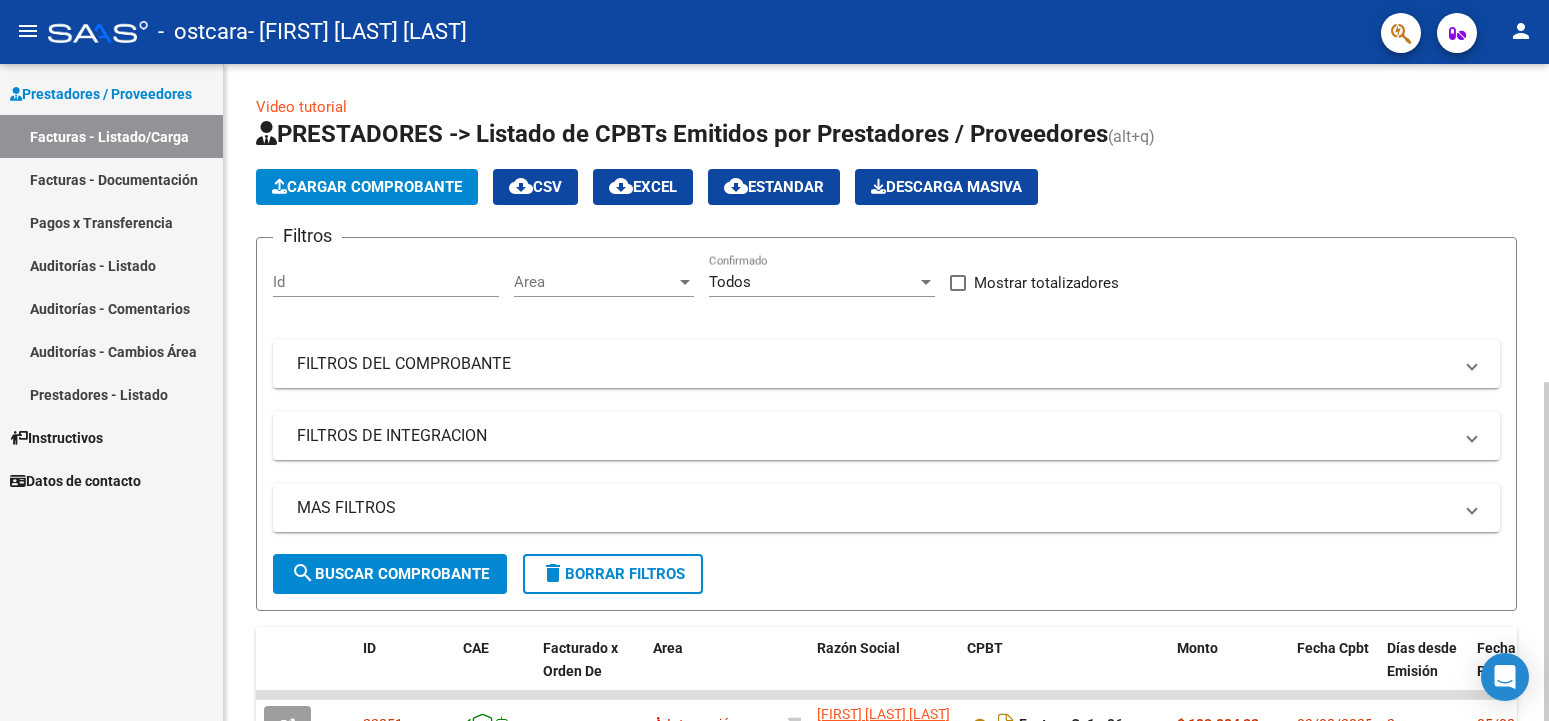 click on "Cargar Comprobante" 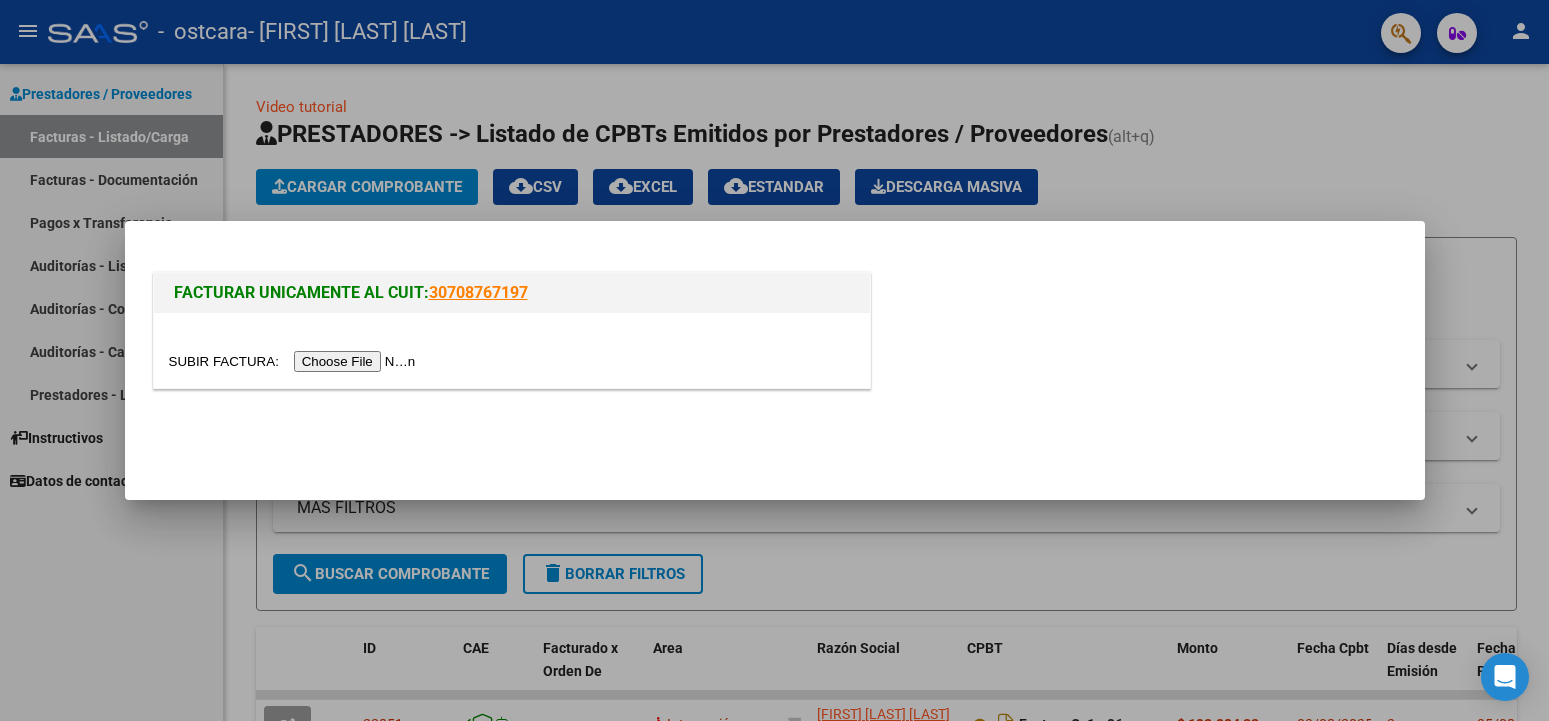 click at bounding box center (295, 361) 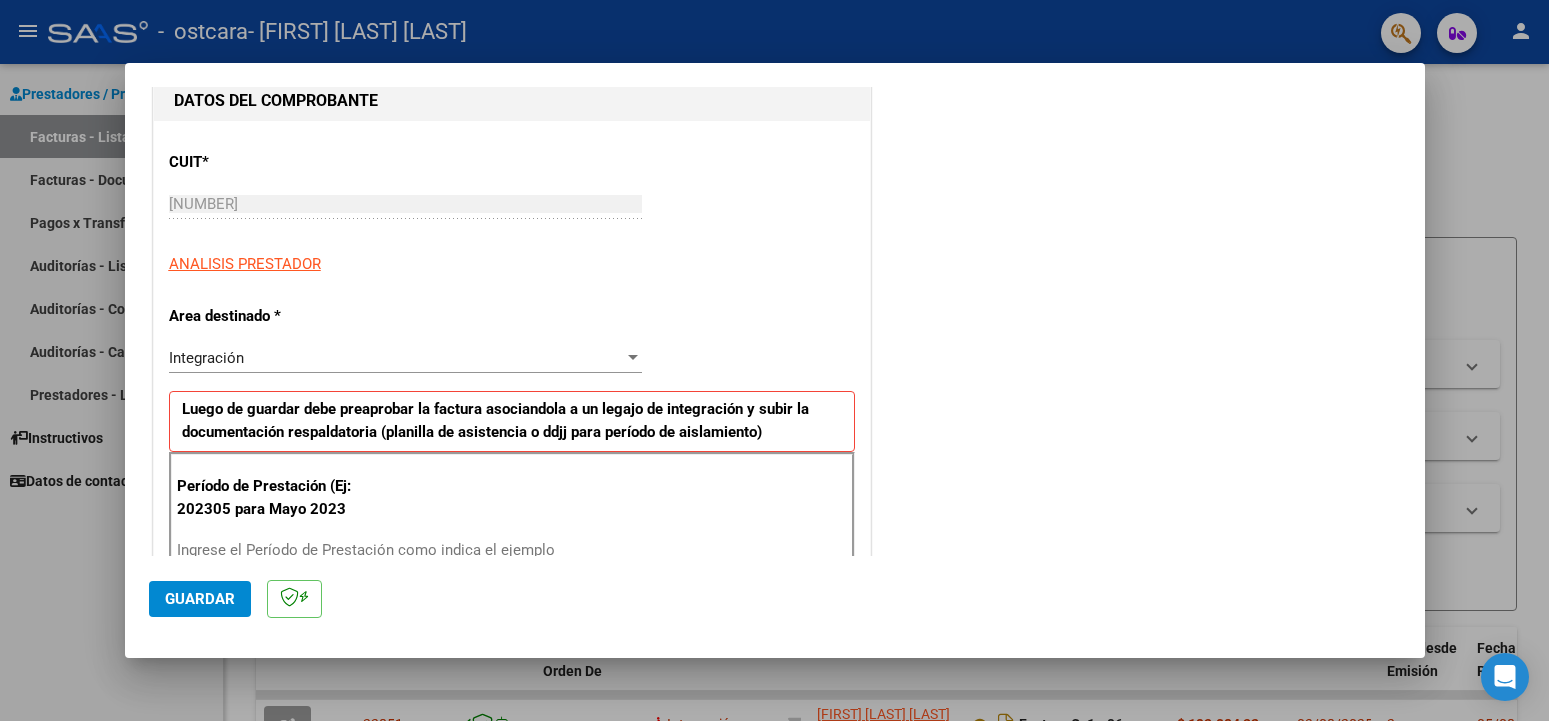 scroll, scrollTop: 540, scrollLeft: 0, axis: vertical 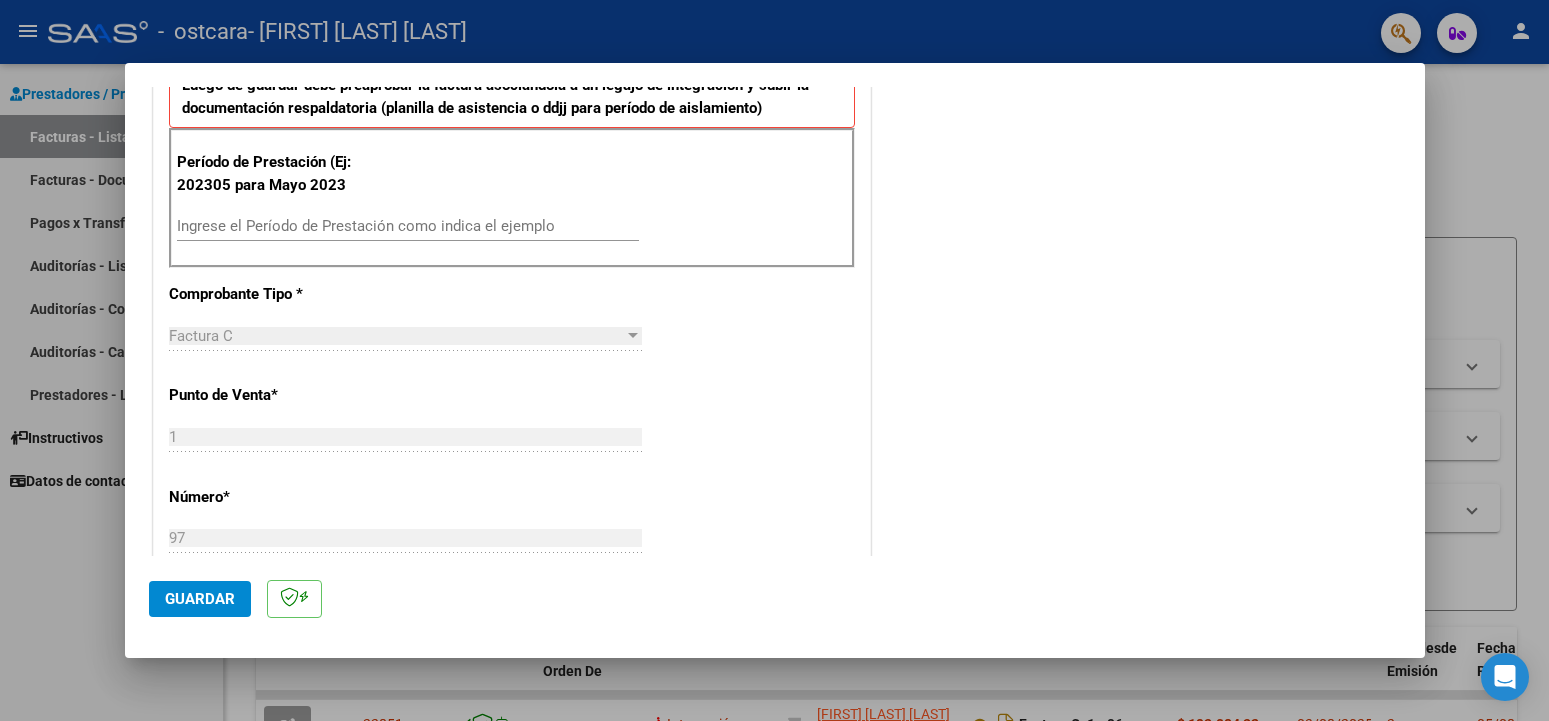 click on "Ingrese el Período de Prestación como indica el ejemplo" at bounding box center (408, 226) 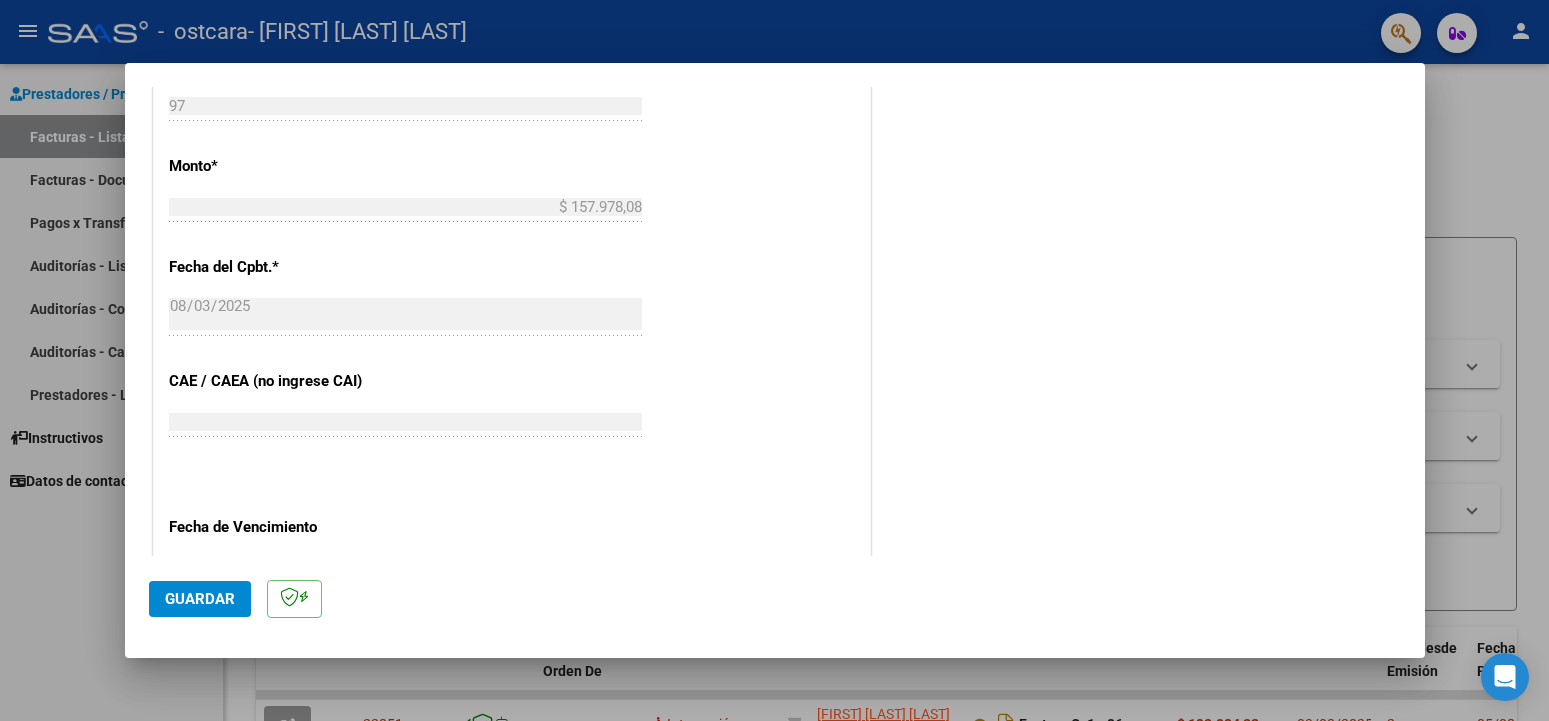scroll, scrollTop: 1080, scrollLeft: 0, axis: vertical 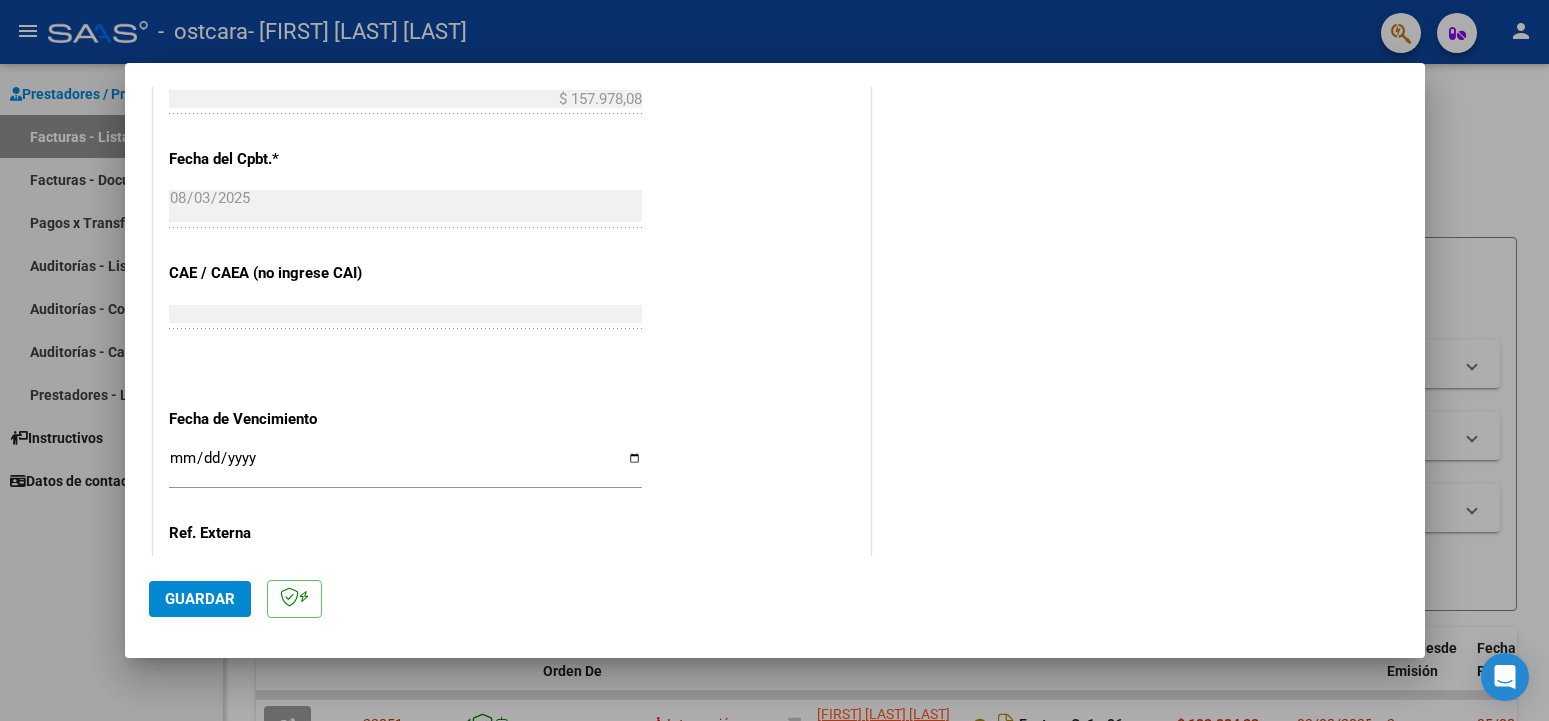 type on "202507" 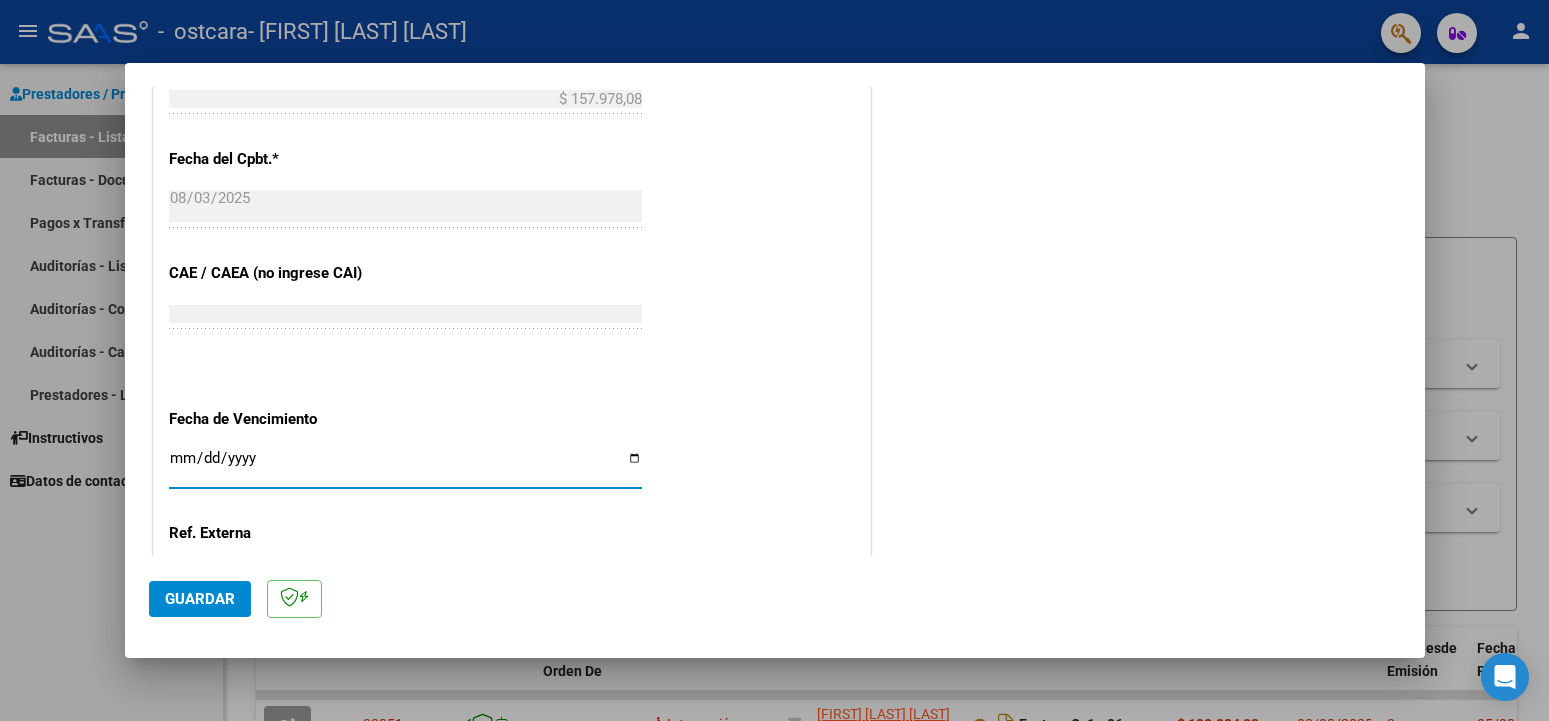 click on "Ingresar la fecha" at bounding box center (405, 466) 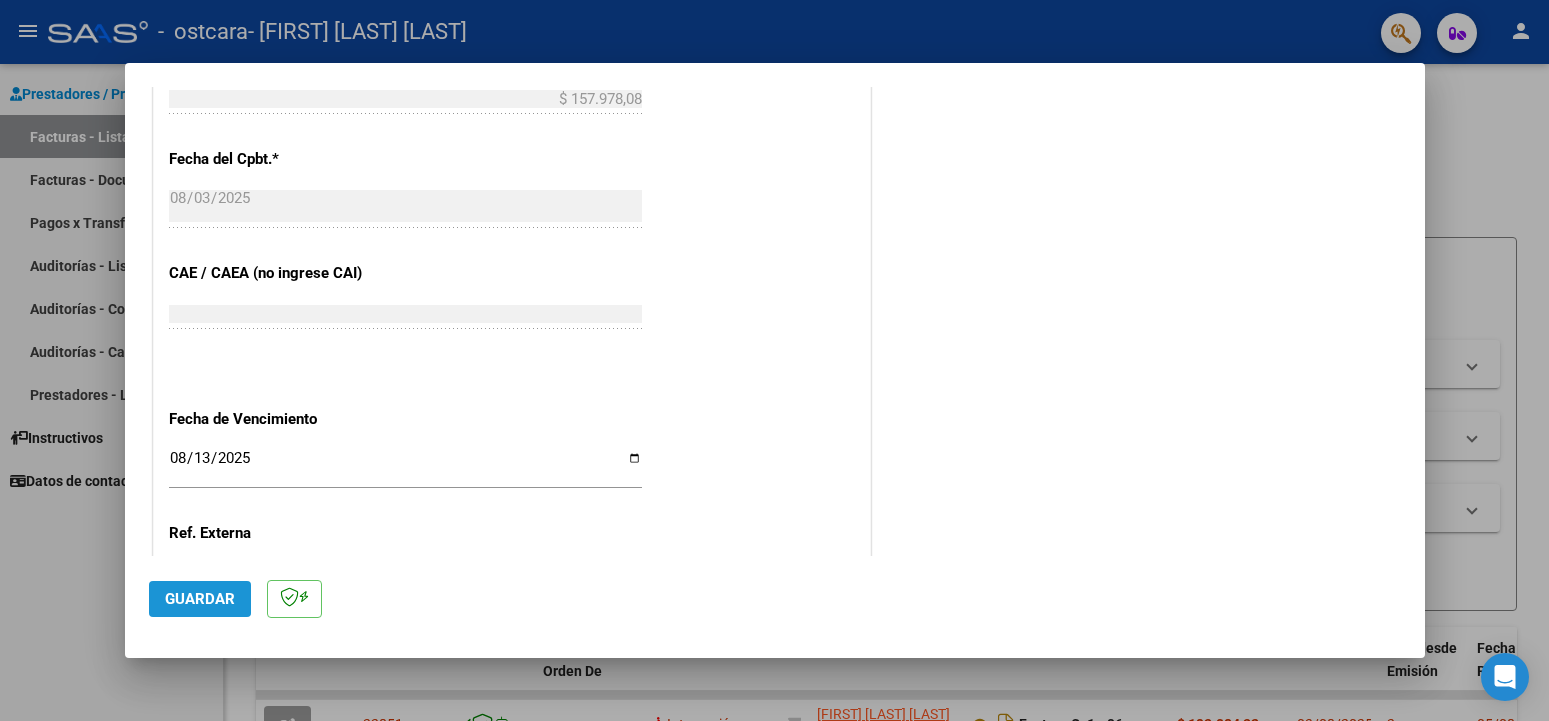 click on "Guardar" 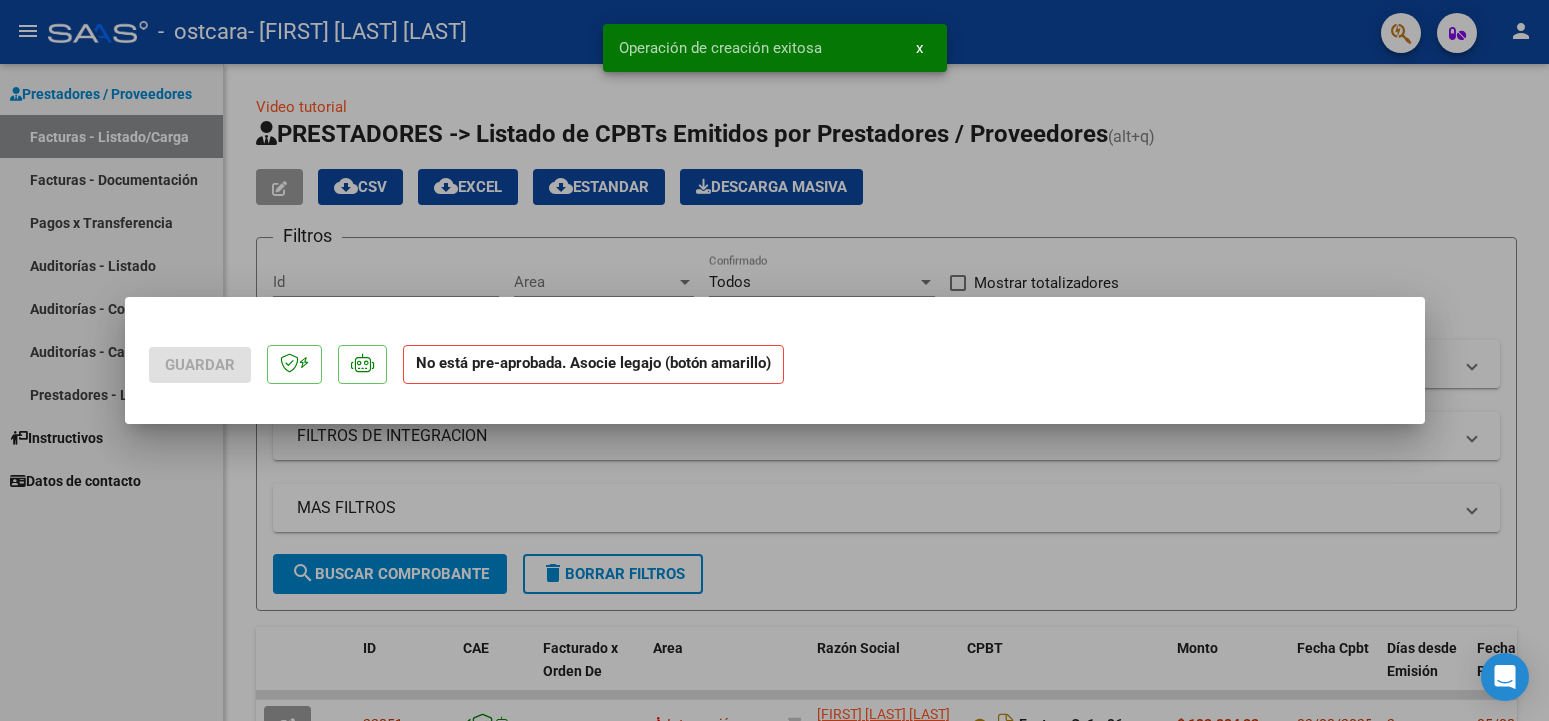 scroll, scrollTop: 0, scrollLeft: 0, axis: both 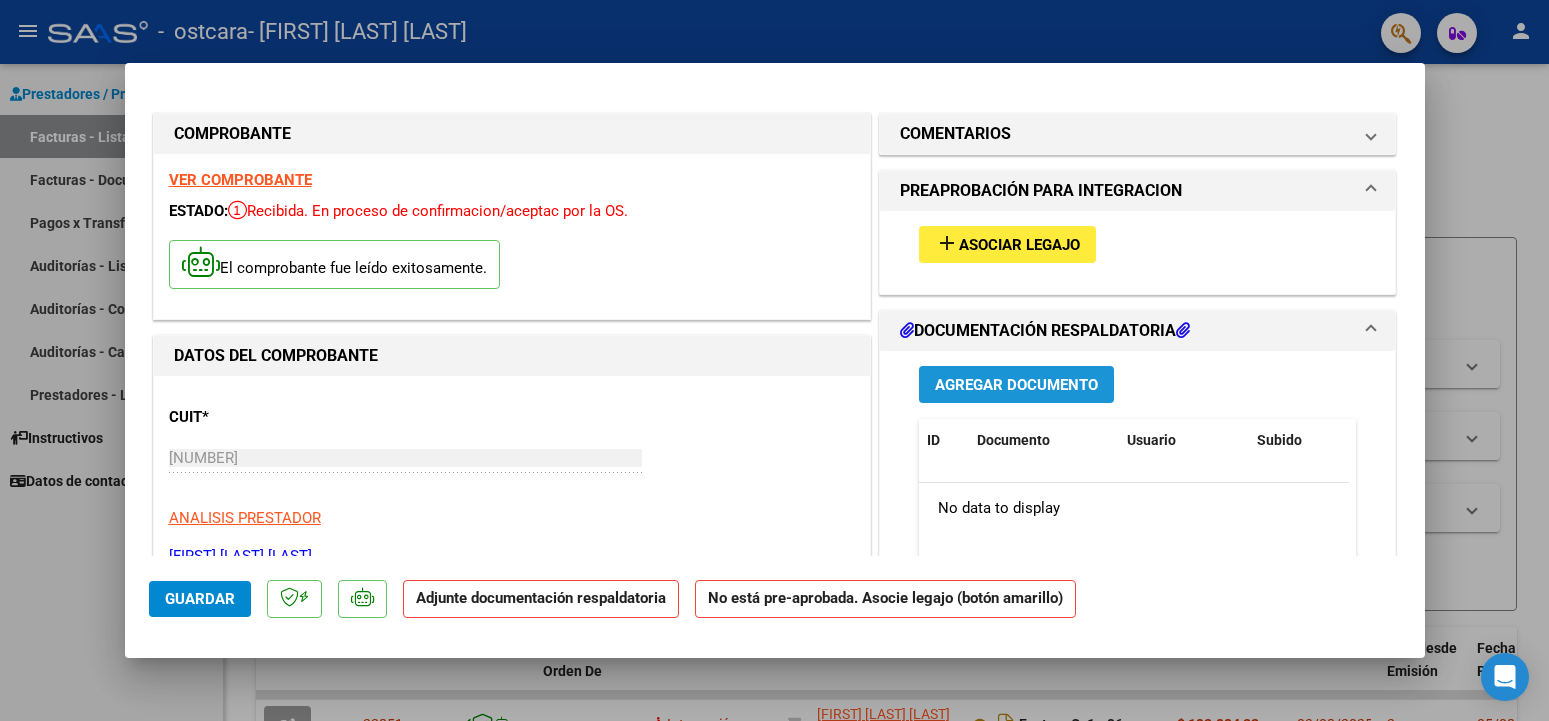click on "Agregar Documento" at bounding box center [1016, 385] 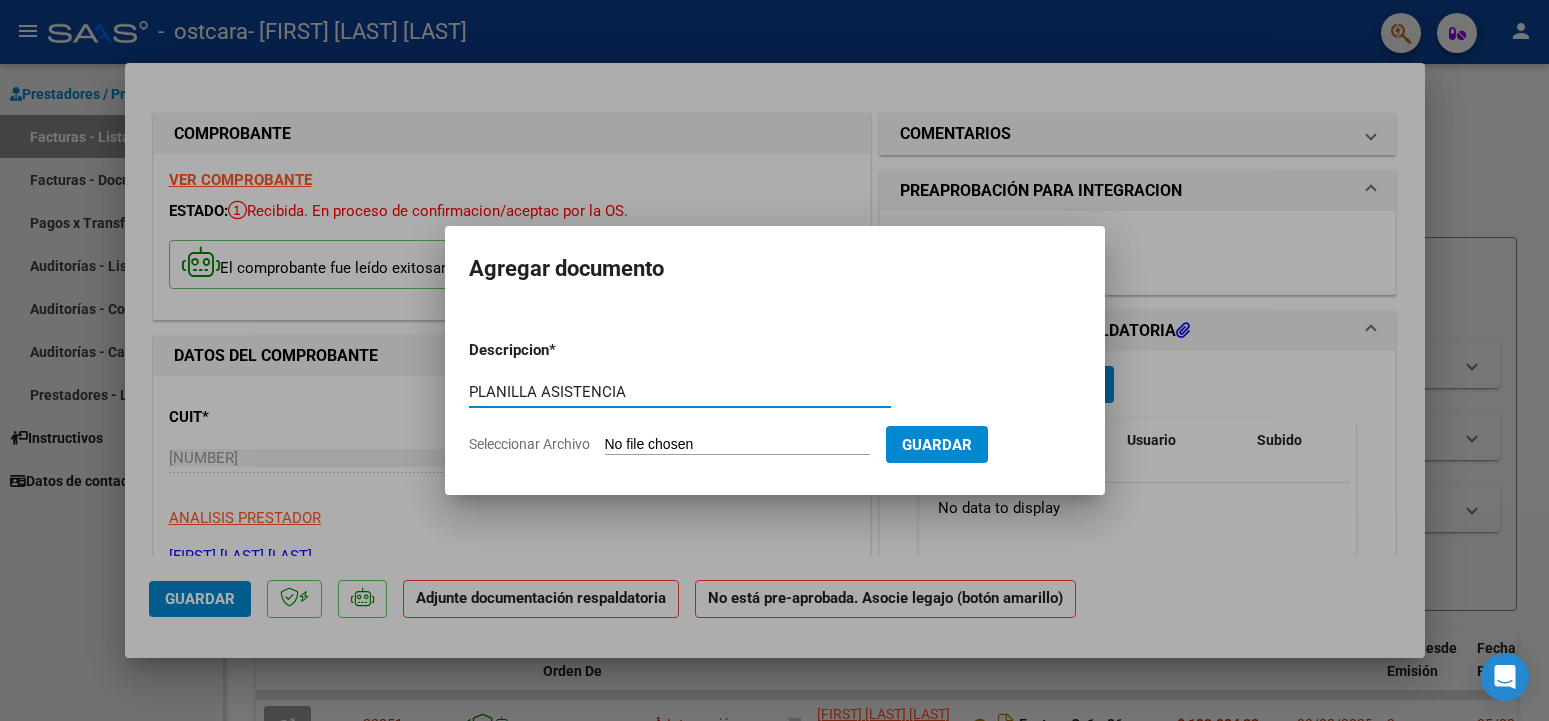 type on "PLANILLA ASISTENCIA" 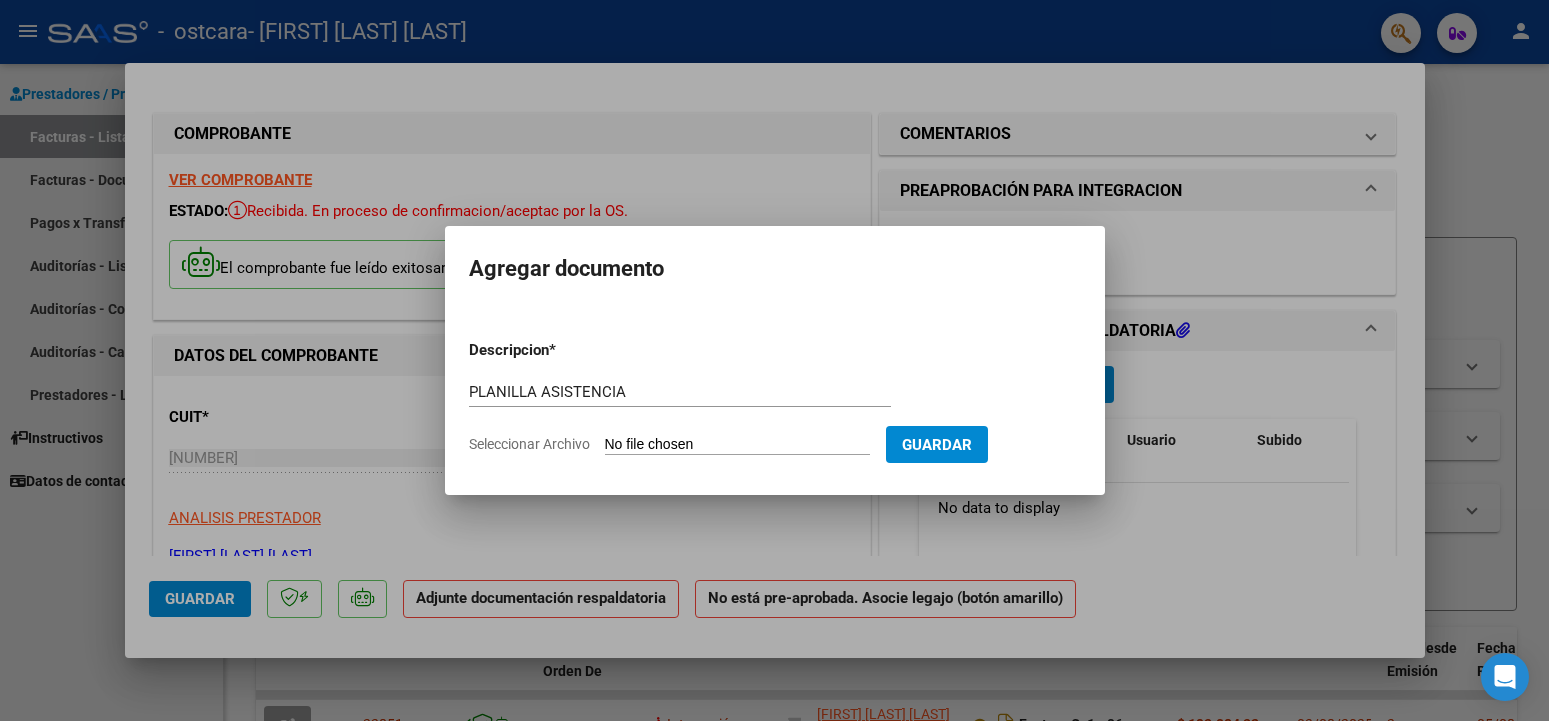 type on "C:\fakepath\planilla asistencia terapias.pdf" 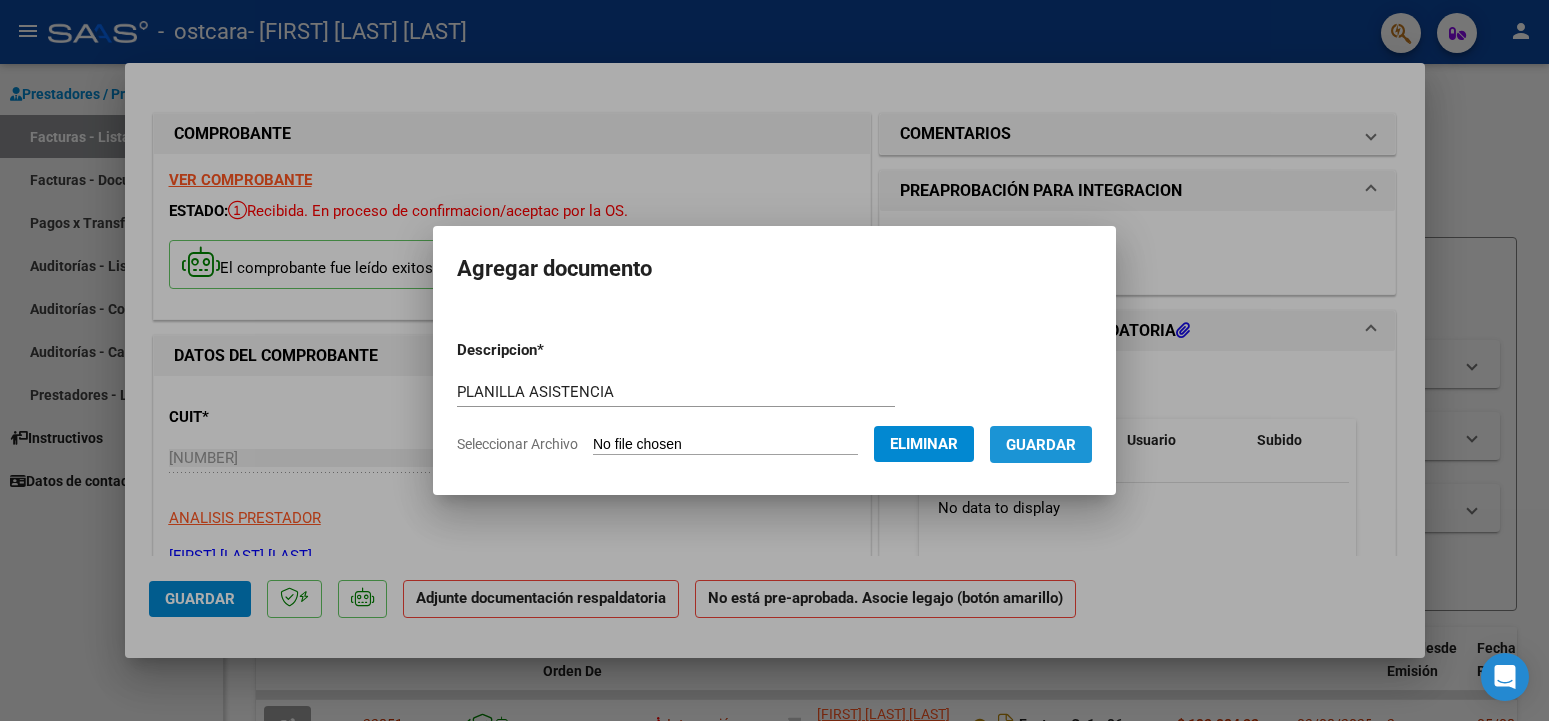 click on "Guardar" at bounding box center (1041, 445) 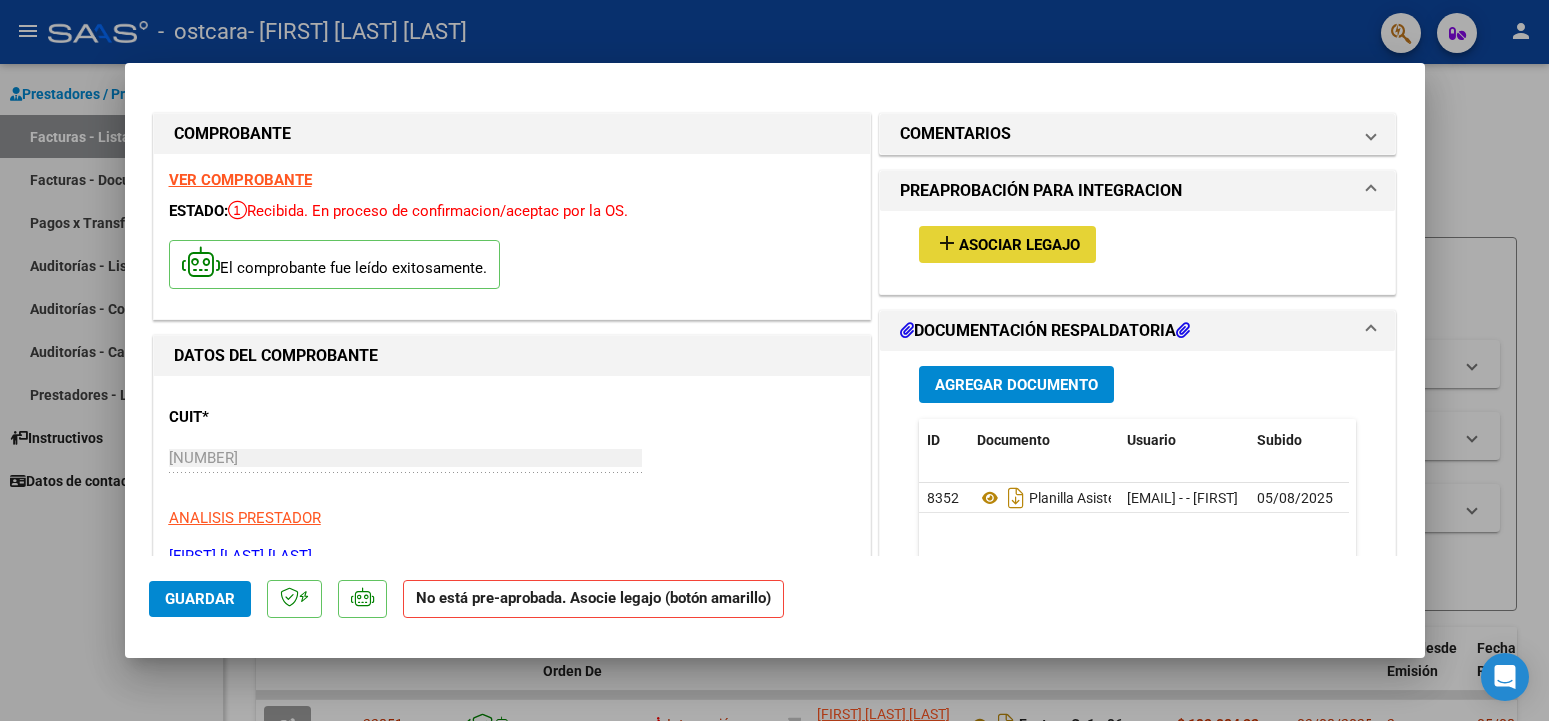 click on "Asociar Legajo" at bounding box center (1019, 245) 